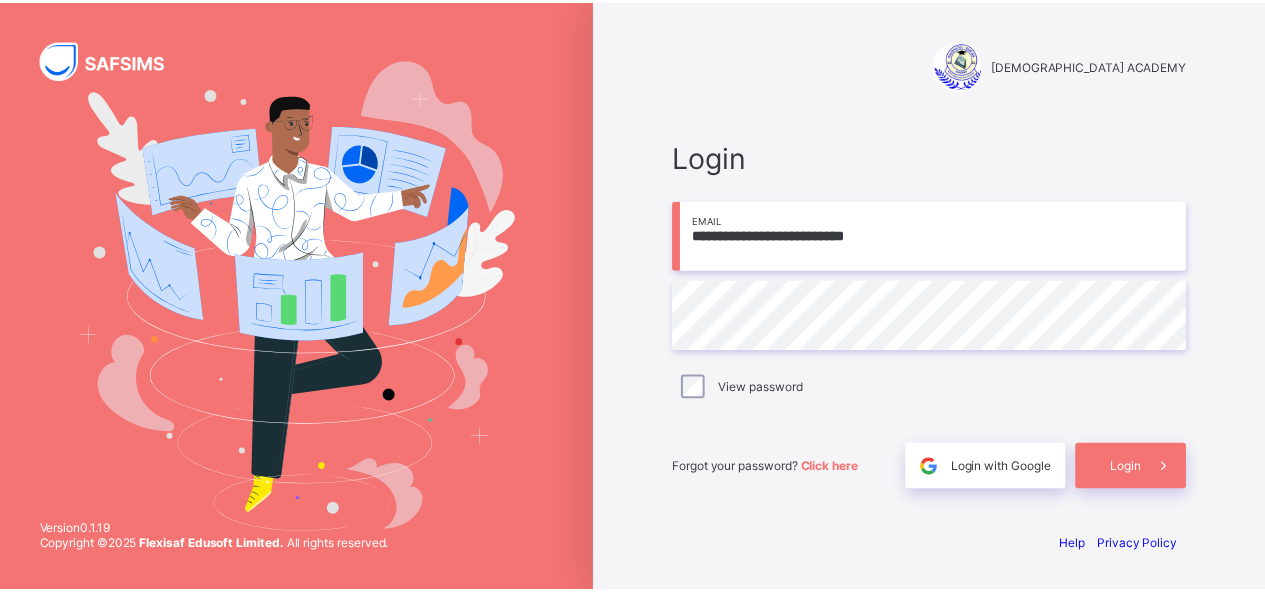 scroll, scrollTop: 0, scrollLeft: 0, axis: both 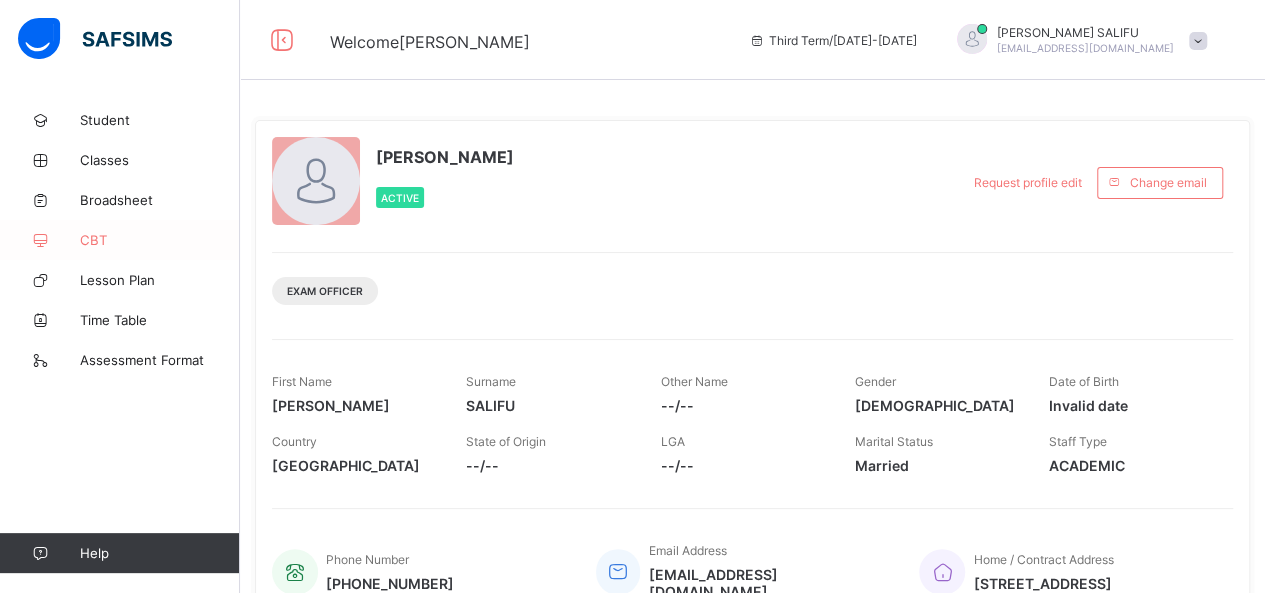 click on "CBT" at bounding box center [160, 240] 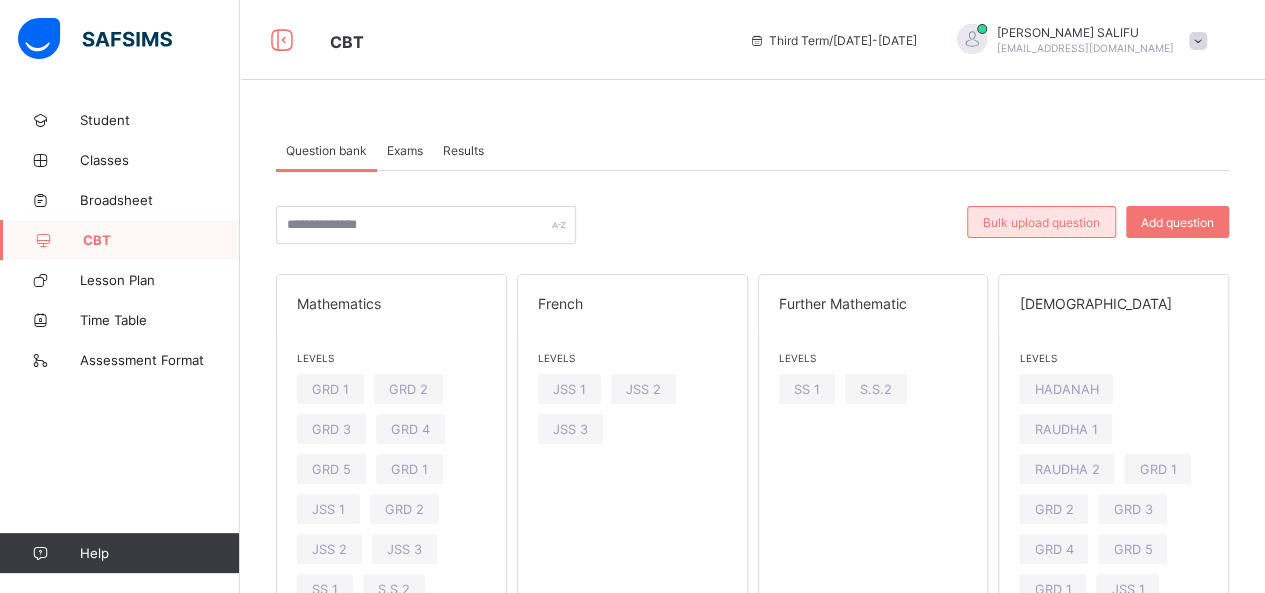 click on "Bulk upload question" at bounding box center (1041, 222) 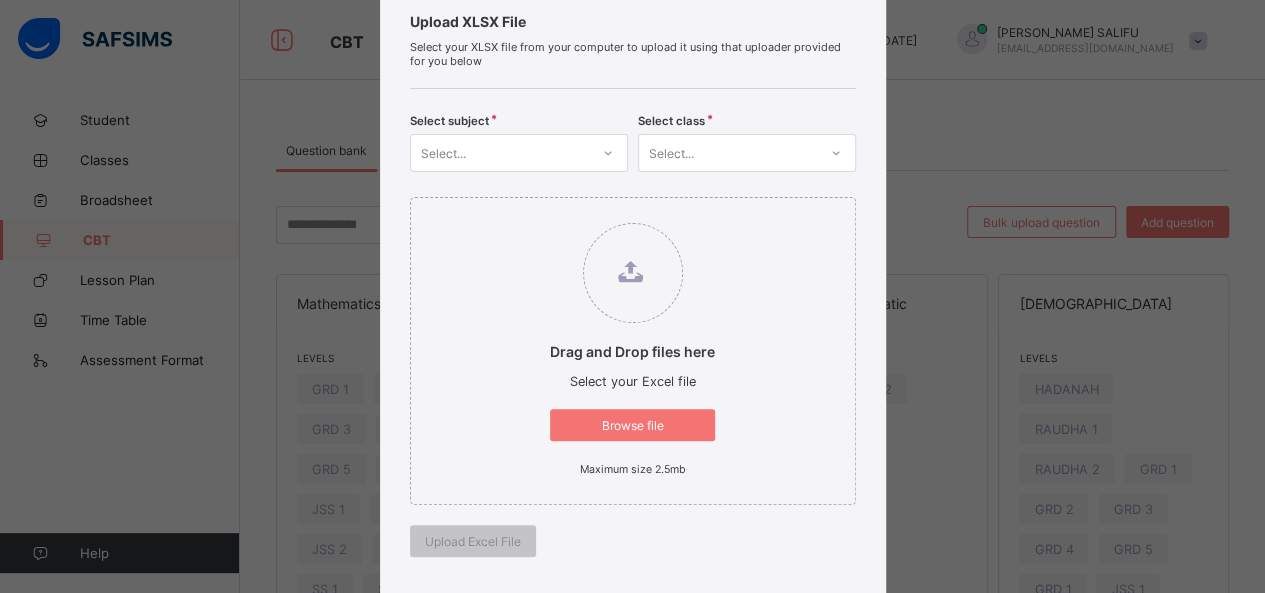 scroll, scrollTop: 126, scrollLeft: 0, axis: vertical 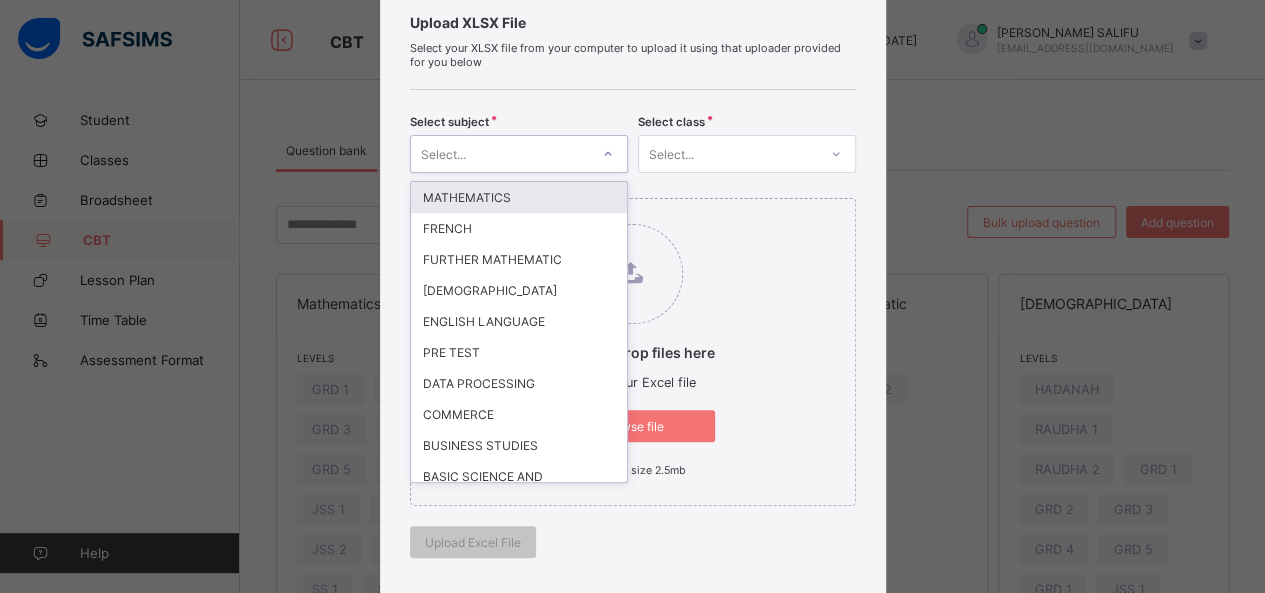 click 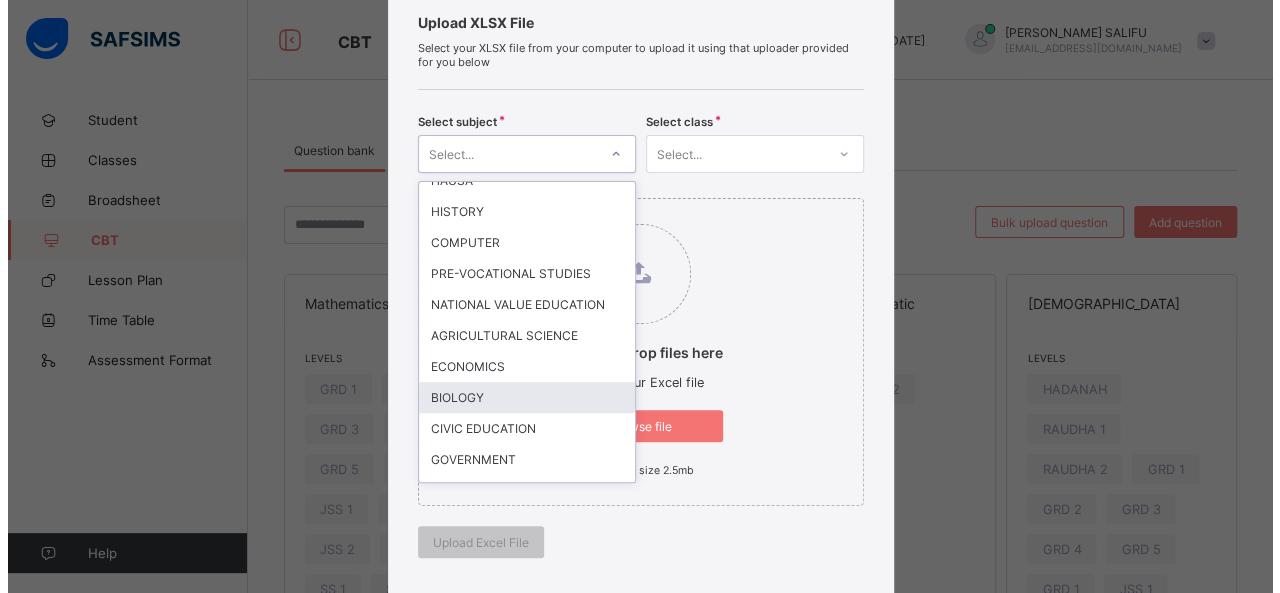 scroll, scrollTop: 342, scrollLeft: 0, axis: vertical 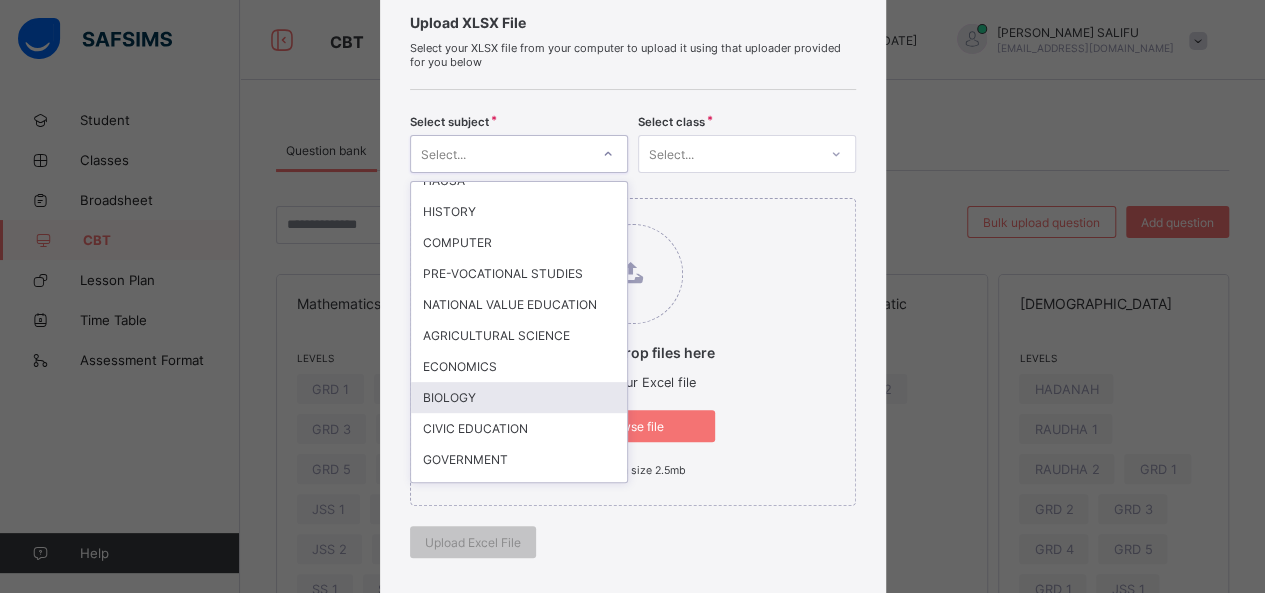 click on "BIOLOGY" at bounding box center (519, 397) 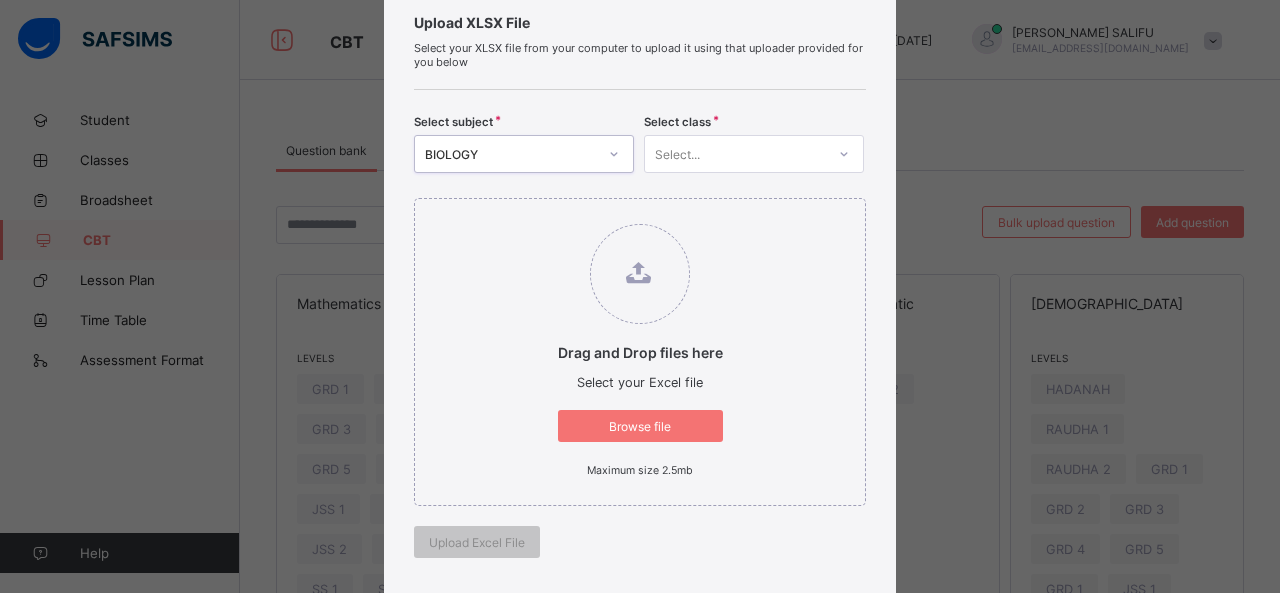 click on "Select..." at bounding box center [735, 154] 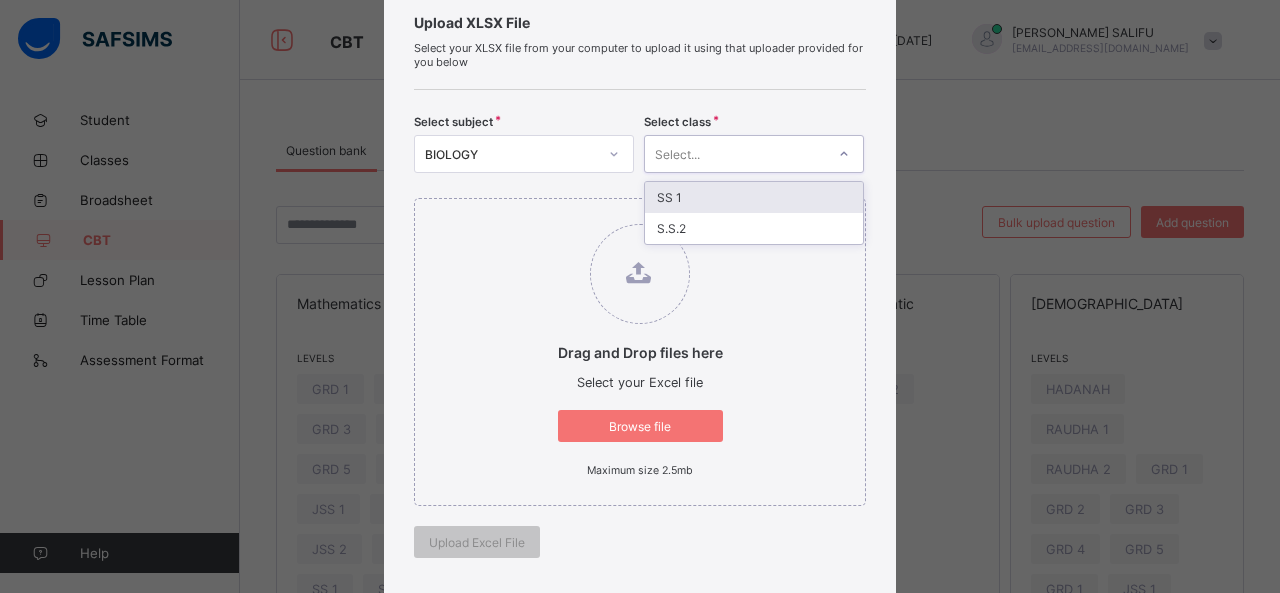 click on "SS 1" at bounding box center [754, 197] 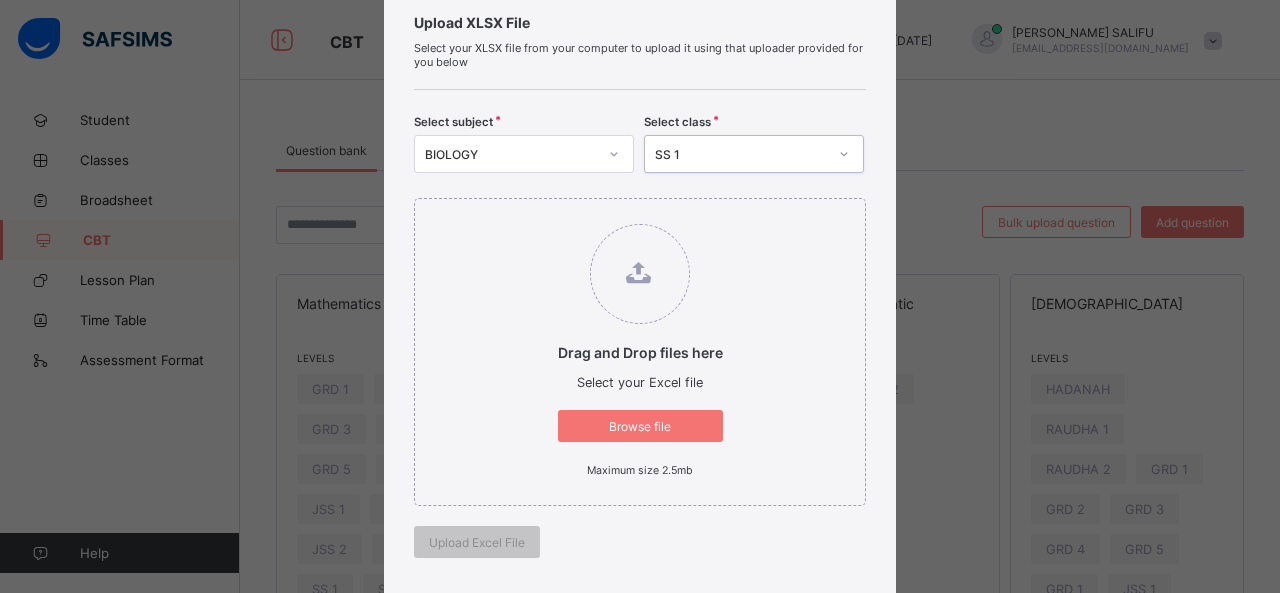 click at bounding box center (640, 274) 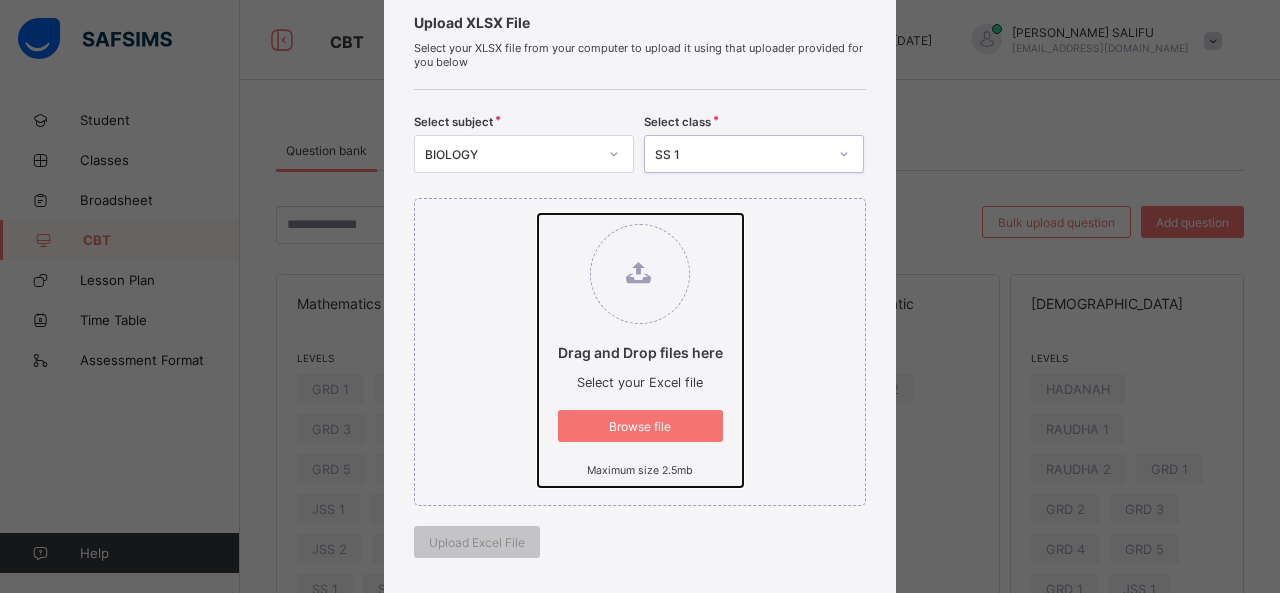 click on "Drag and Drop files here Select your Excel file Browse file Maximum size 2.5mb" at bounding box center (538, 214) 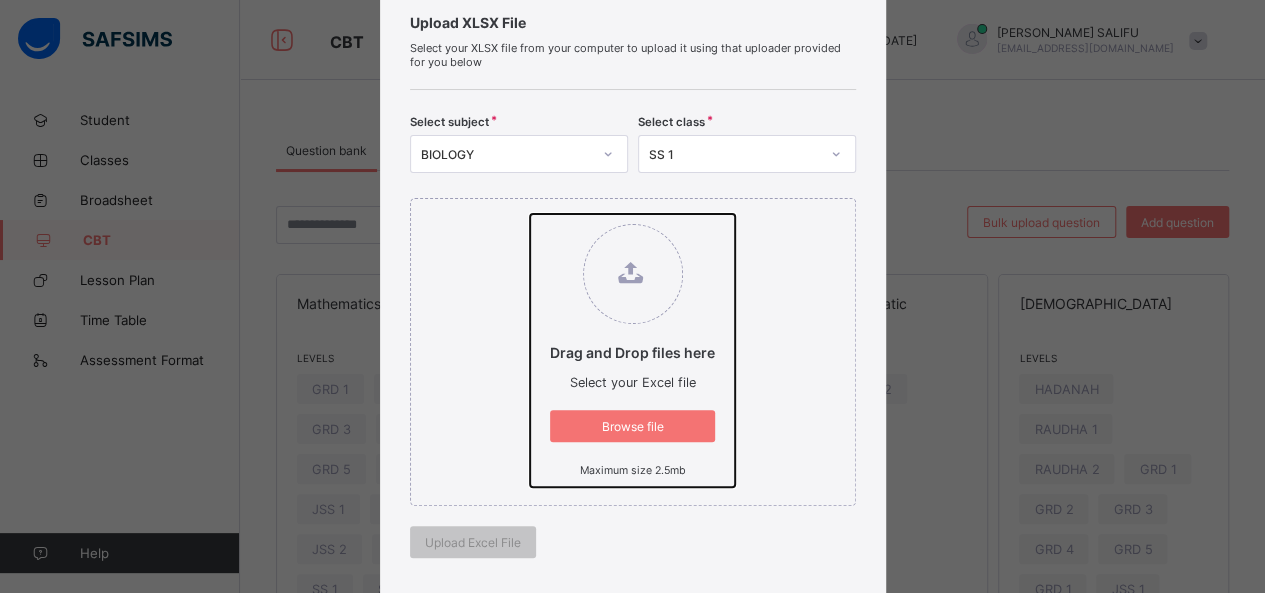 type on "**********" 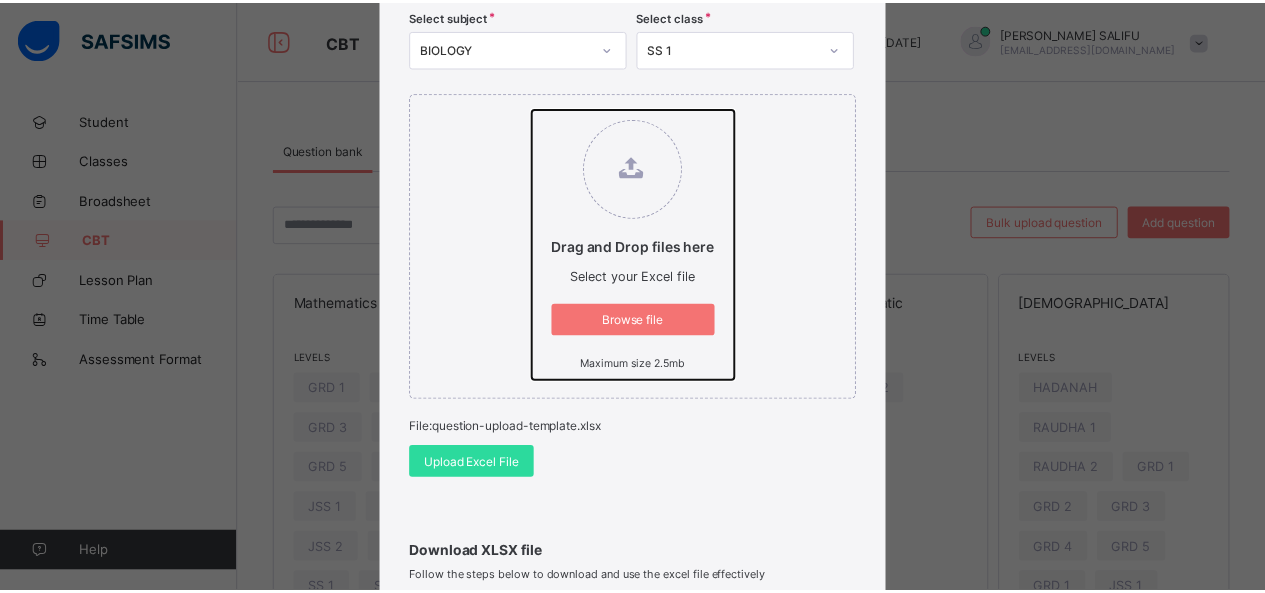 scroll, scrollTop: 263, scrollLeft: 0, axis: vertical 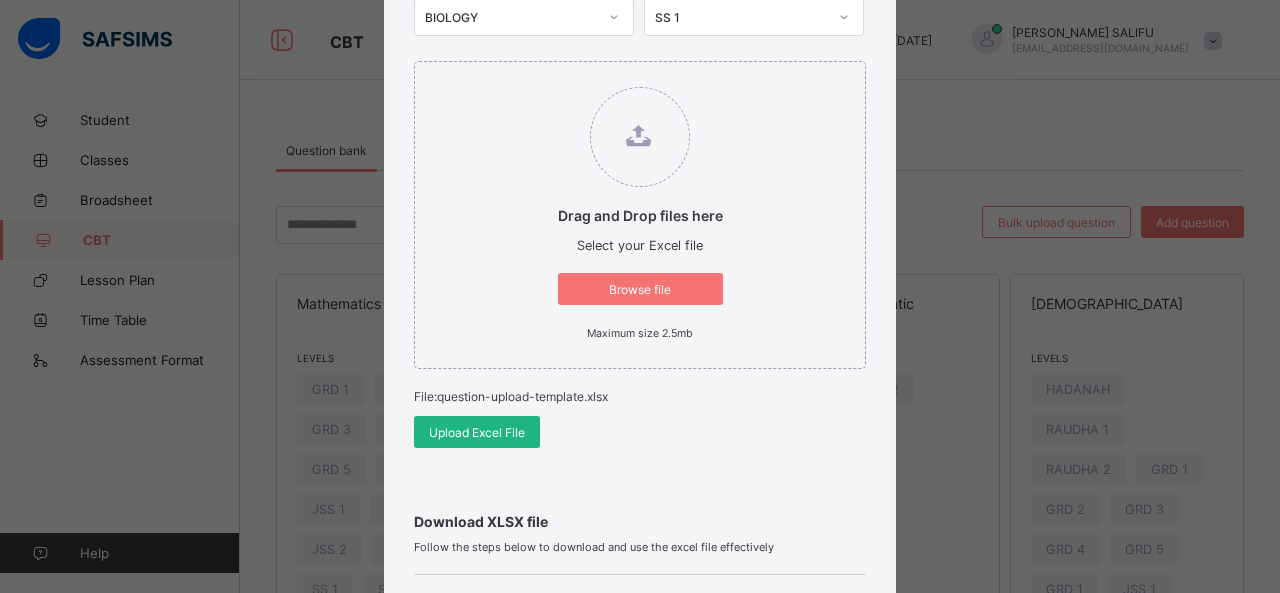 click on "Upload Excel File" at bounding box center (477, 432) 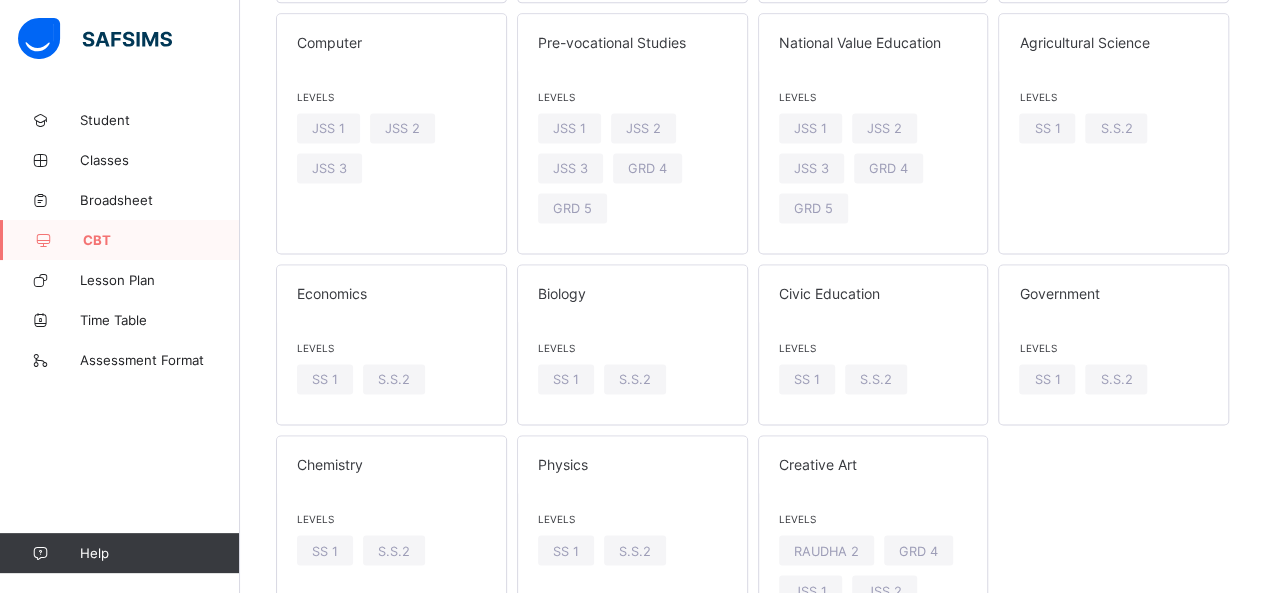 scroll, scrollTop: 1467, scrollLeft: 0, axis: vertical 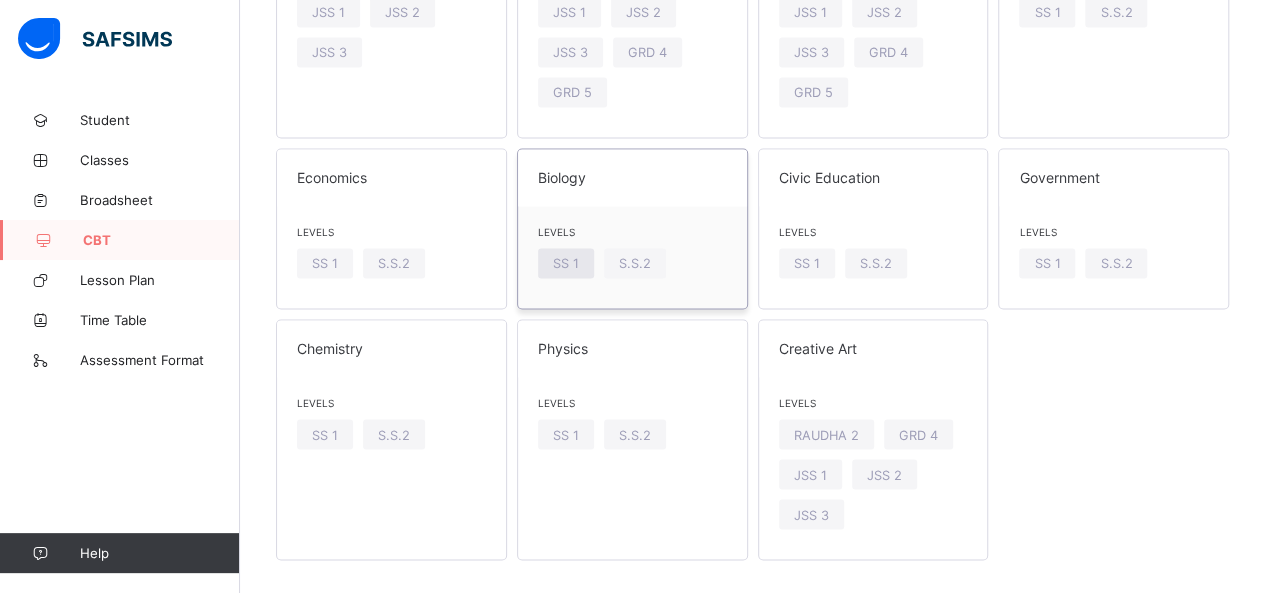 click on "SS 1" at bounding box center [566, 263] 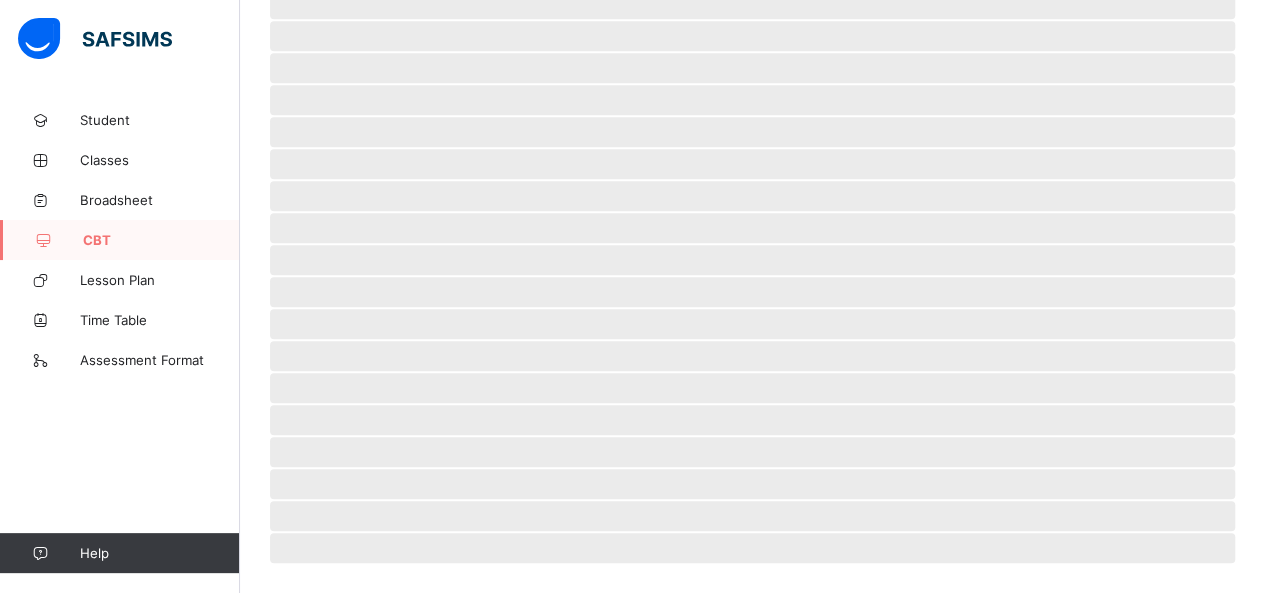 scroll, scrollTop: 481, scrollLeft: 0, axis: vertical 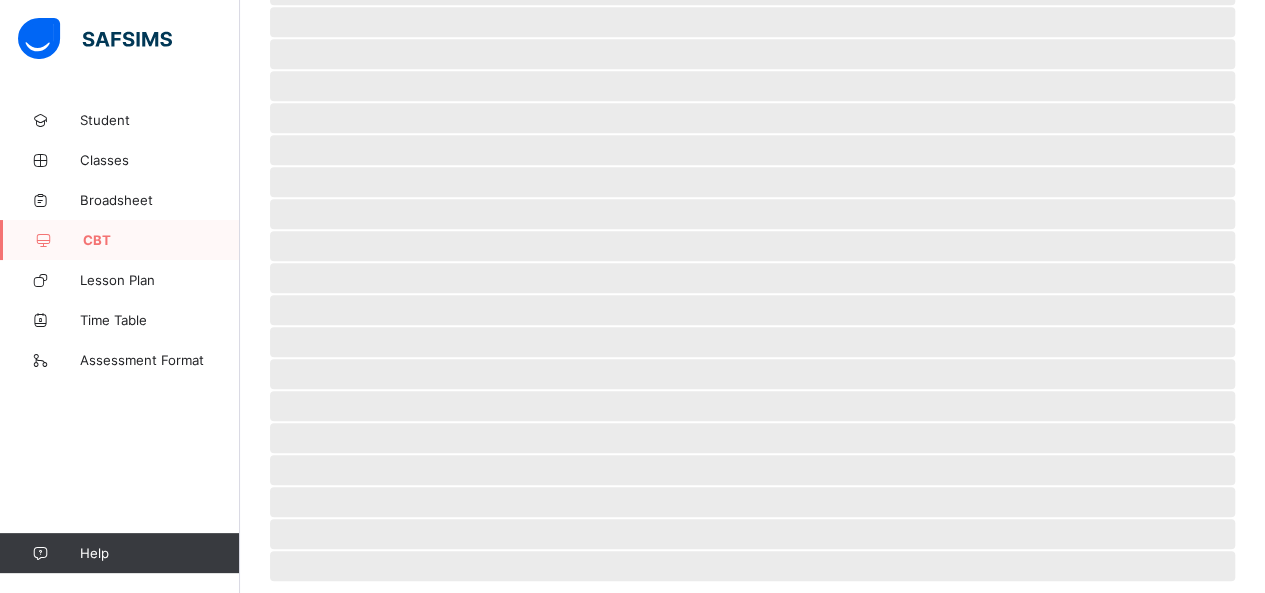 click on "‌" at bounding box center (752, 278) 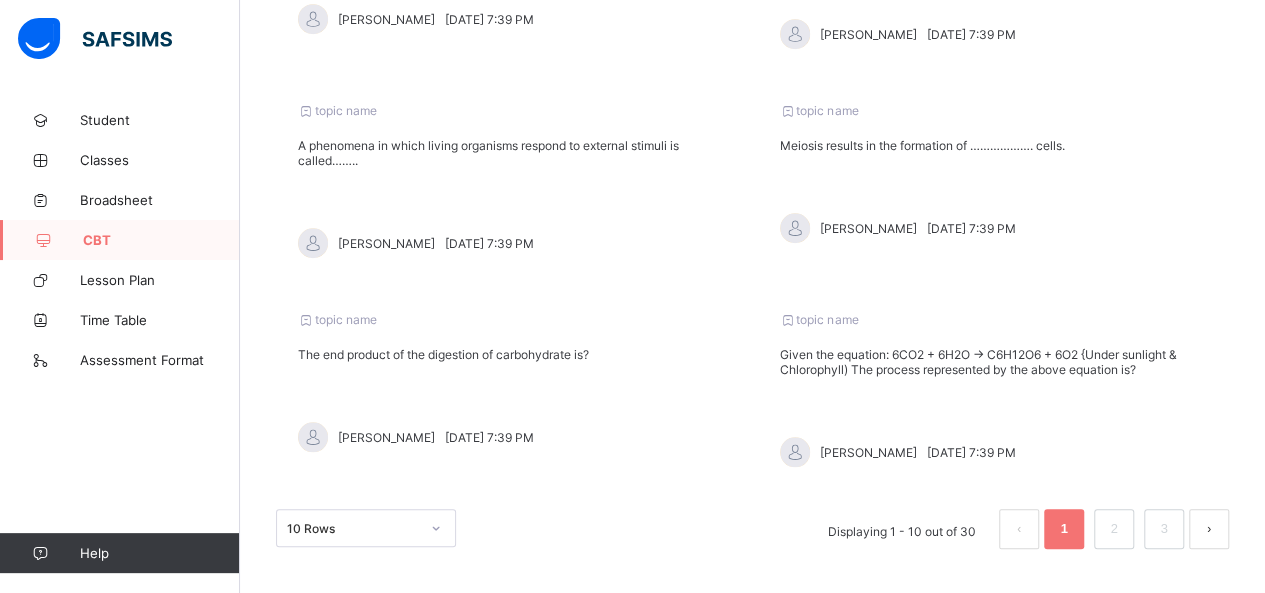 scroll, scrollTop: 764, scrollLeft: 0, axis: vertical 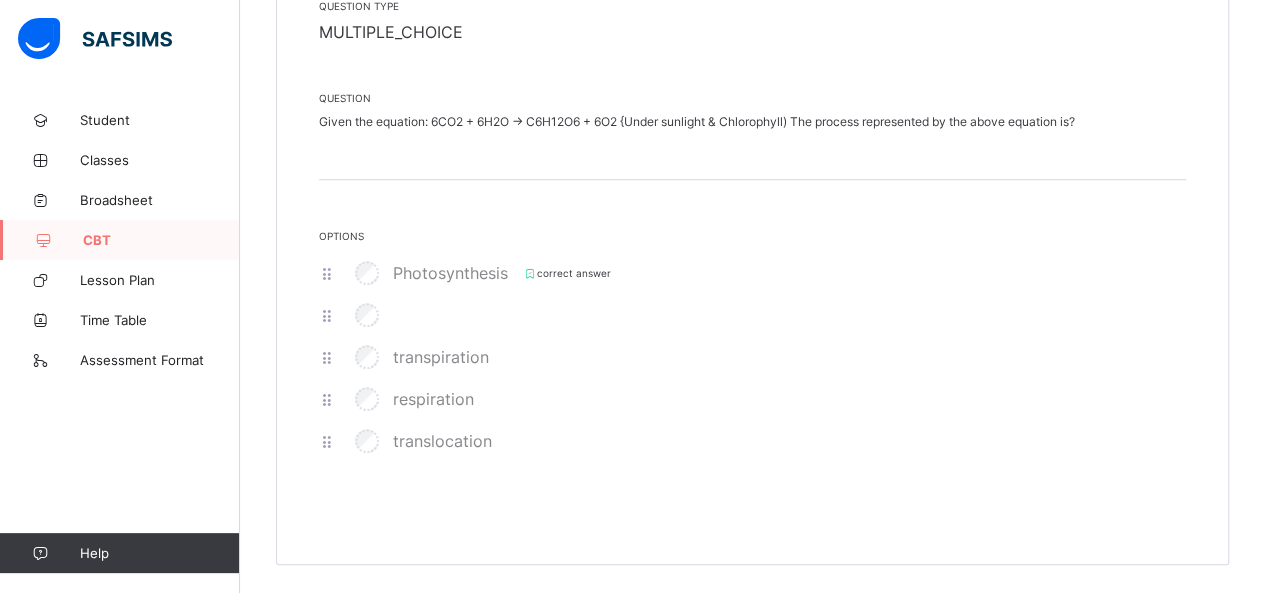 click at bounding box center (327, 315) 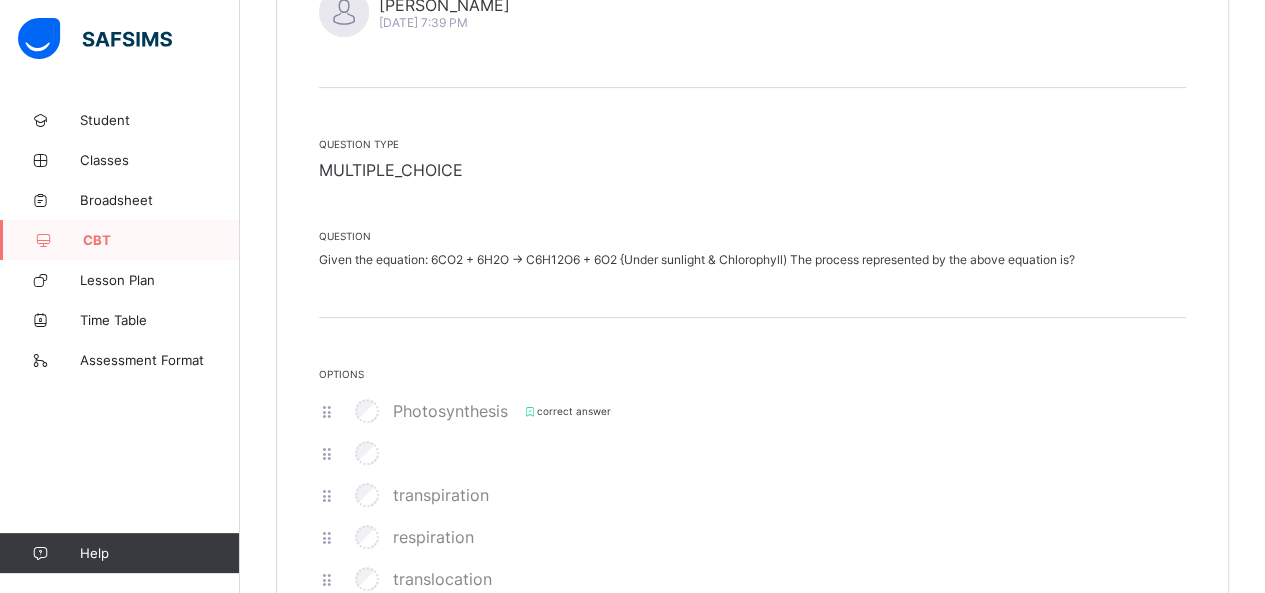 scroll, scrollTop: 468, scrollLeft: 0, axis: vertical 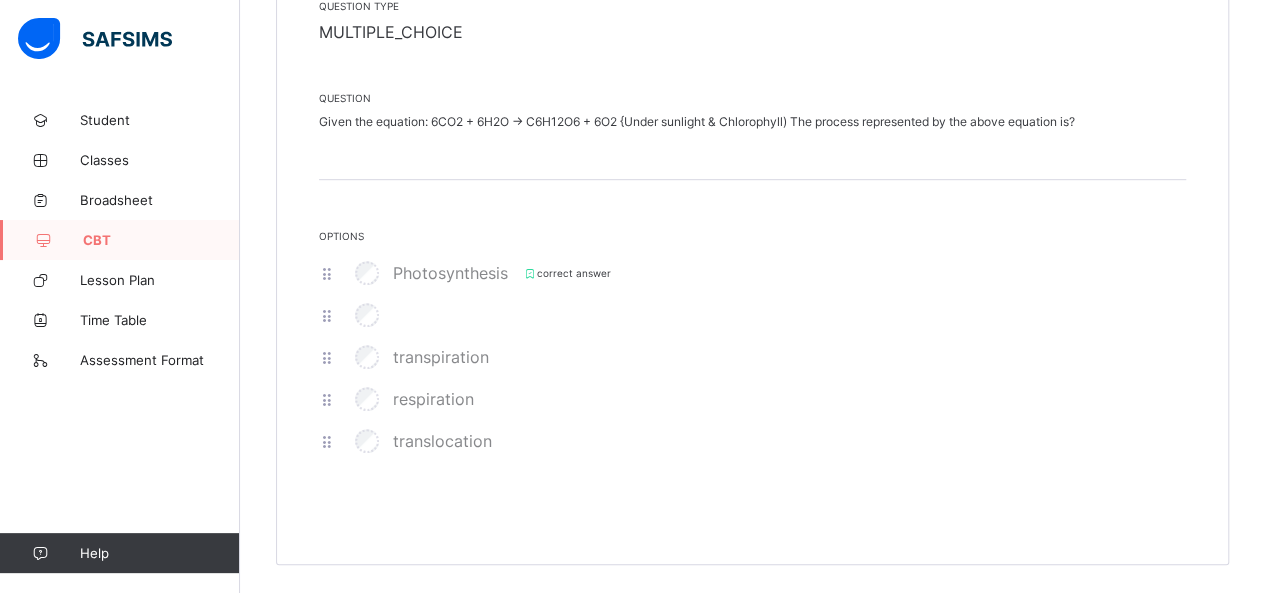 click on "respiration" at bounding box center [752, 399] 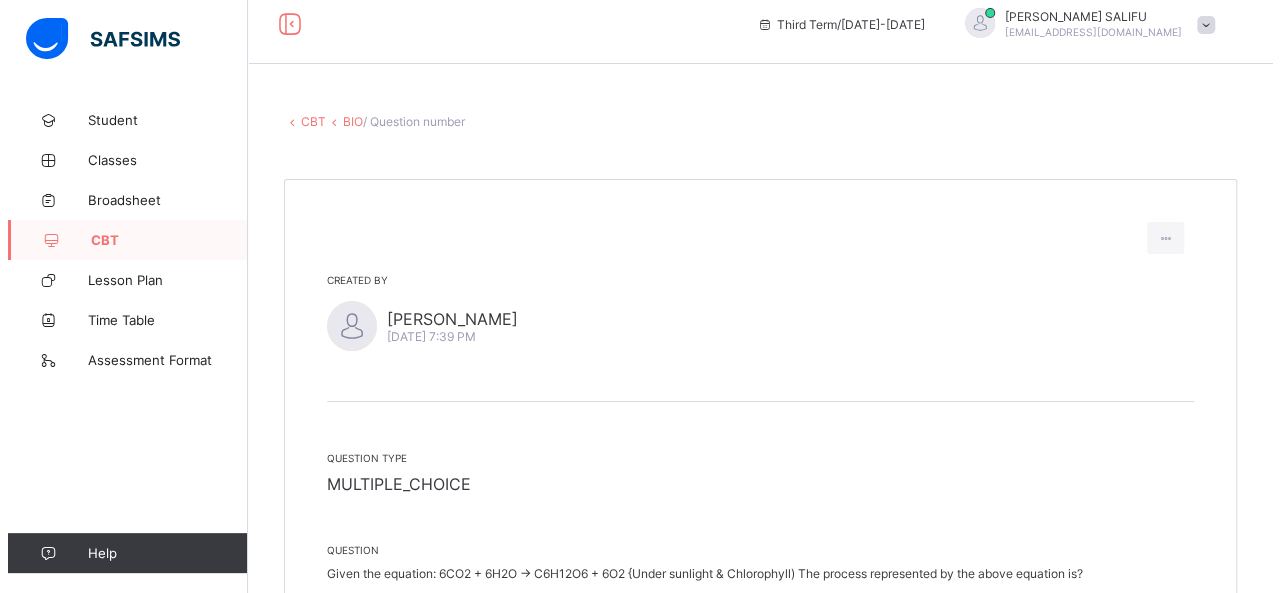 scroll, scrollTop: 0, scrollLeft: 0, axis: both 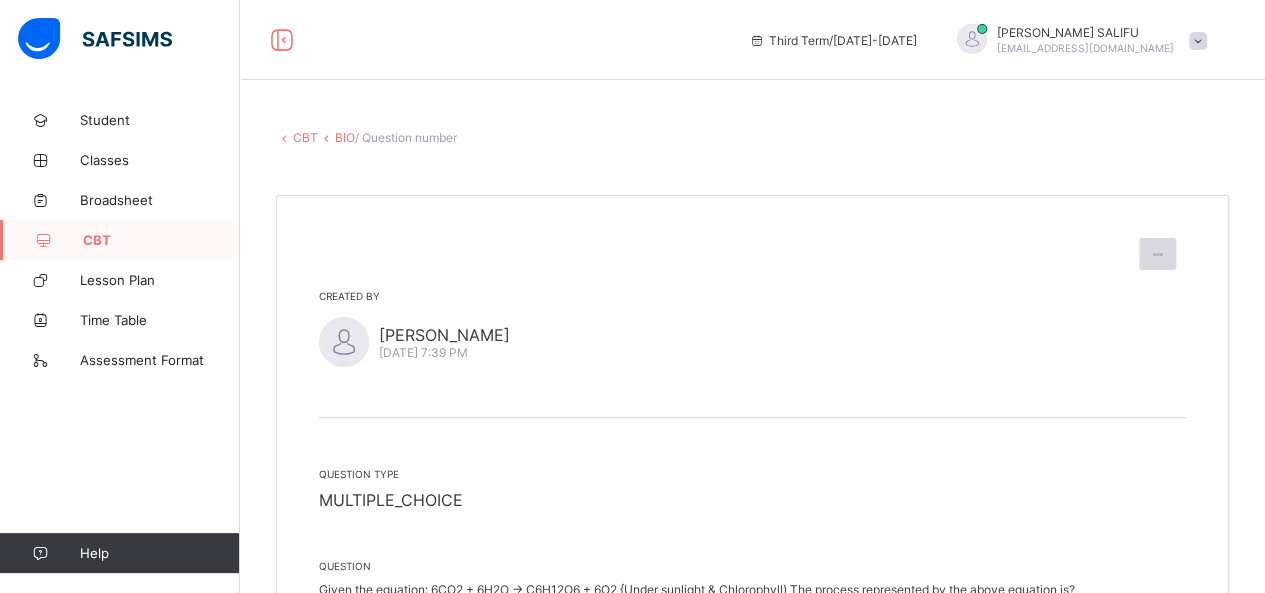 click at bounding box center (1157, 254) 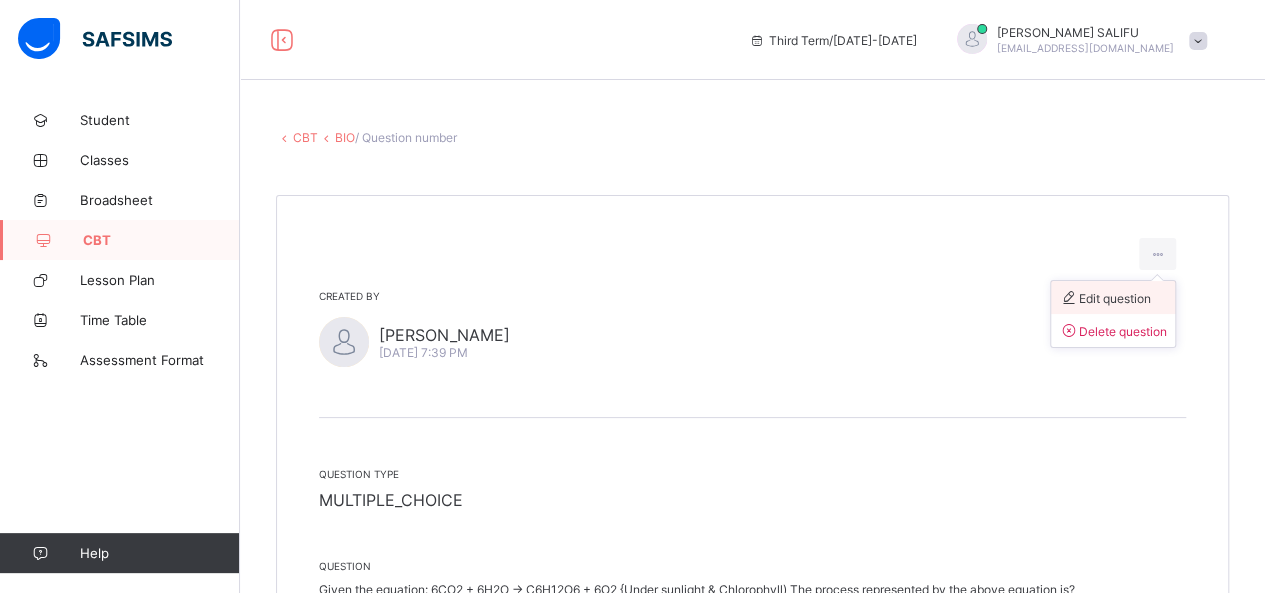 click on "Edit question" at bounding box center (1105, 298) 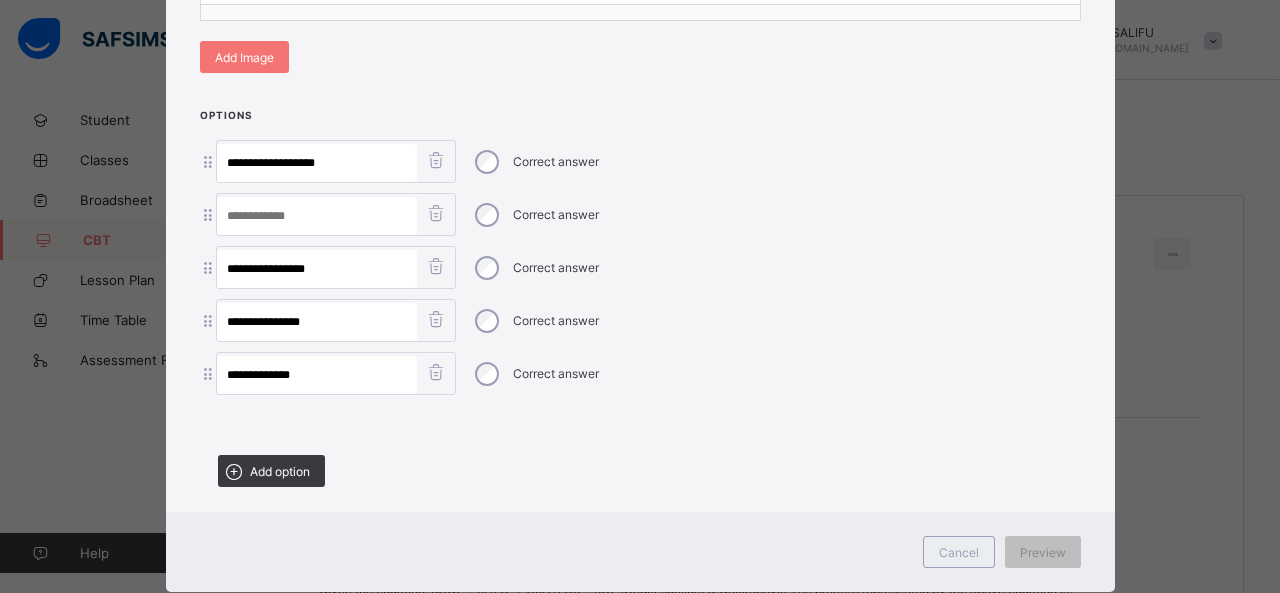 scroll, scrollTop: 559, scrollLeft: 0, axis: vertical 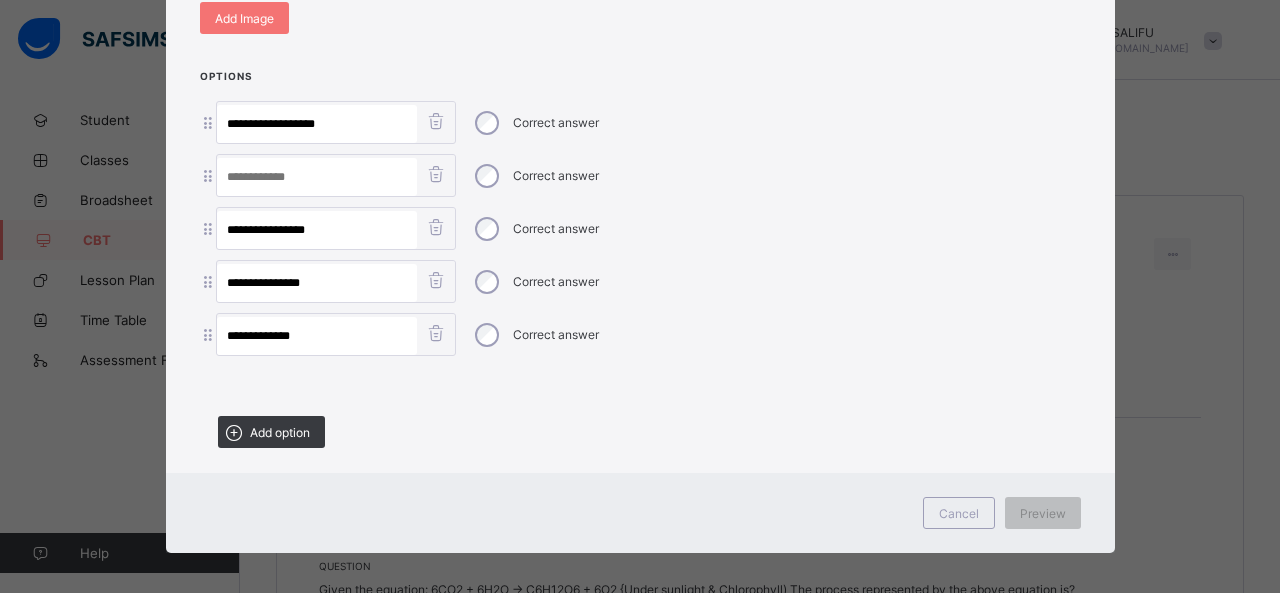 click at bounding box center (436, 174) 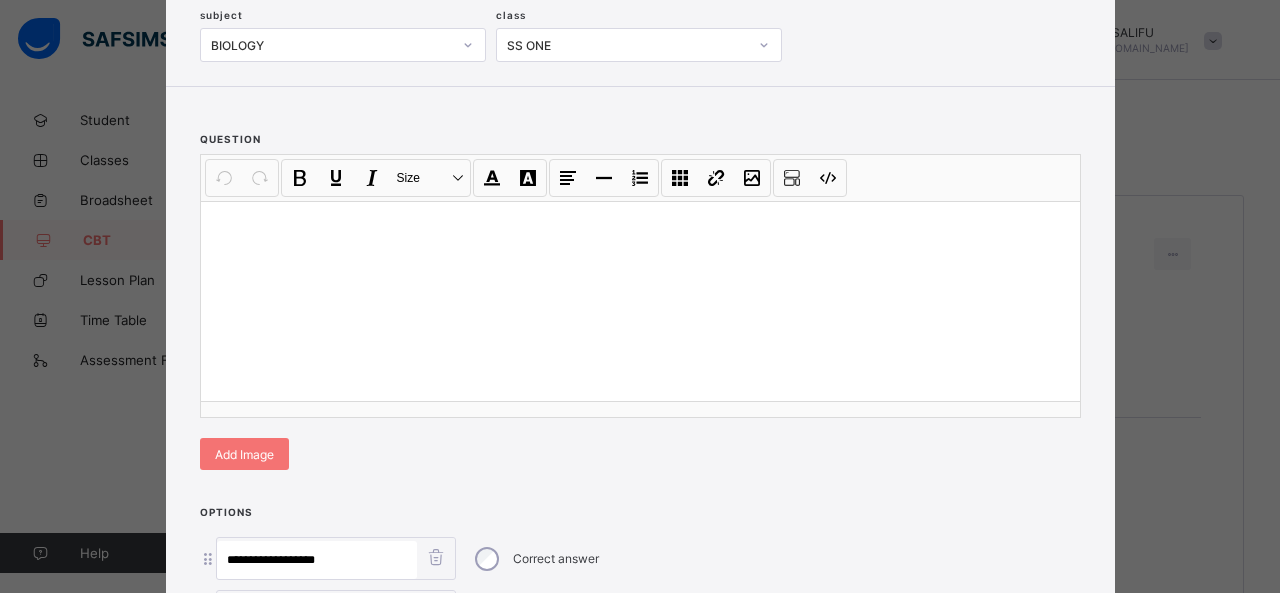 scroll, scrollTop: 122, scrollLeft: 0, axis: vertical 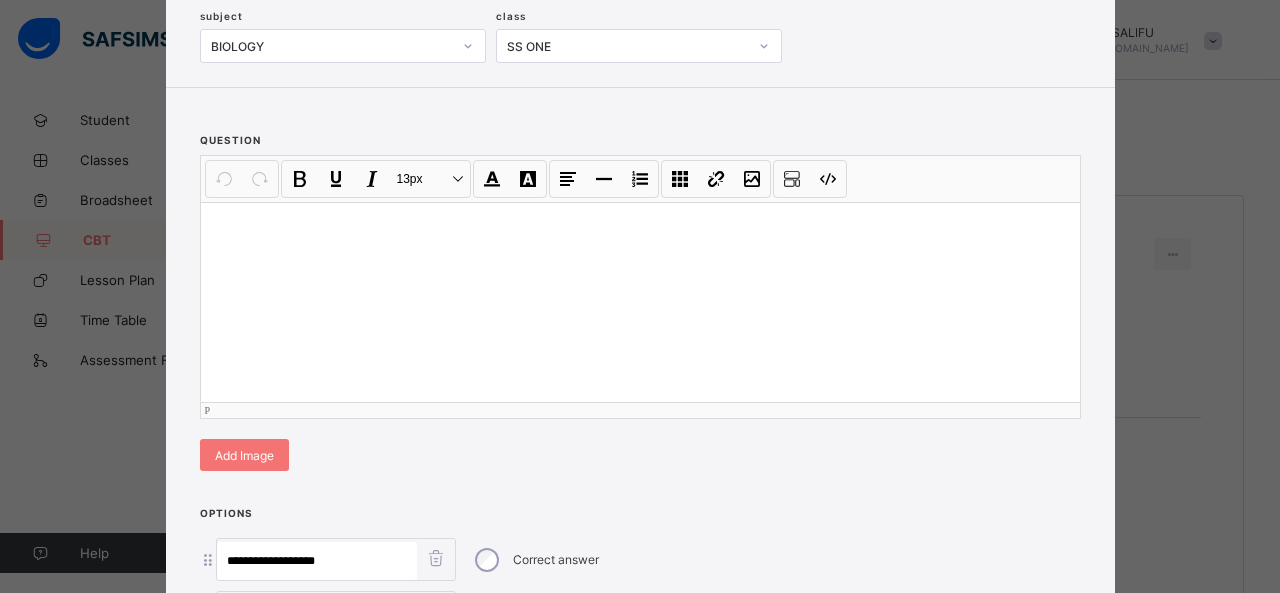 click at bounding box center [640, 302] 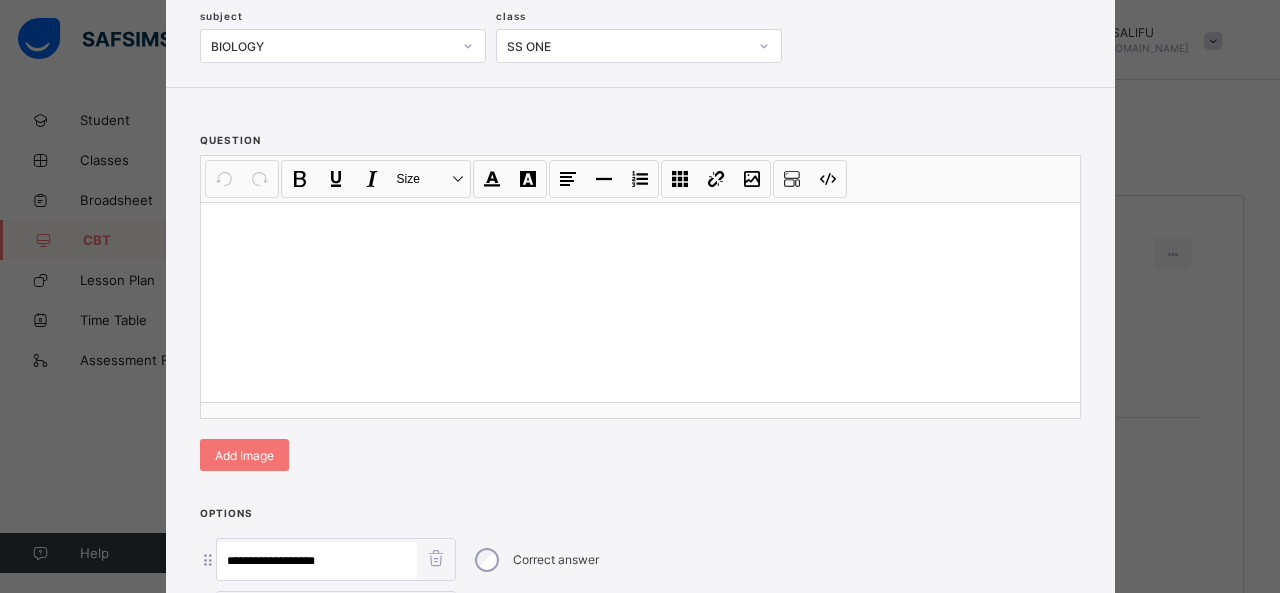 click on "question Undo CTRL+ Z Redo CTRL+ Y  / CTRL+SHIFT+ Z Bold CTRL+ B Underline CTRL+ U Italic CTRL+ I Size Size Font Color Highlight Color Align Horizontal line List Table Link Image Show blocks Code view Align left Align center Align right Align justify (Default) 12 14 16 18 20 Insert Link URL to link Text to display  Open in new window  Download link Submit Insert image Image Link Select from files Image URL Alternative text Width   Height **** x ****  Constrain proportions  Insert description URL to link Text to display  Open in new window  Download link Basic Left Center Right Submit Insert Video Media embed URL, YouTube/Vimeo Width   Height (Ratio) x * **** *** ****  Constrain proportions Basic Left Center Right Submit Insert Audio Audio URL Submit   Edit Unlink Remove 100% Resize 100% 75% Resize 75% 50% Resize 50% Auto size Rotate left Rotate right Mirror, Horizontal Mirror, Vertical Align Basic Left Center Right Insert description Revert Edit Remove Edit Remove Add Image" at bounding box center (640, 291) 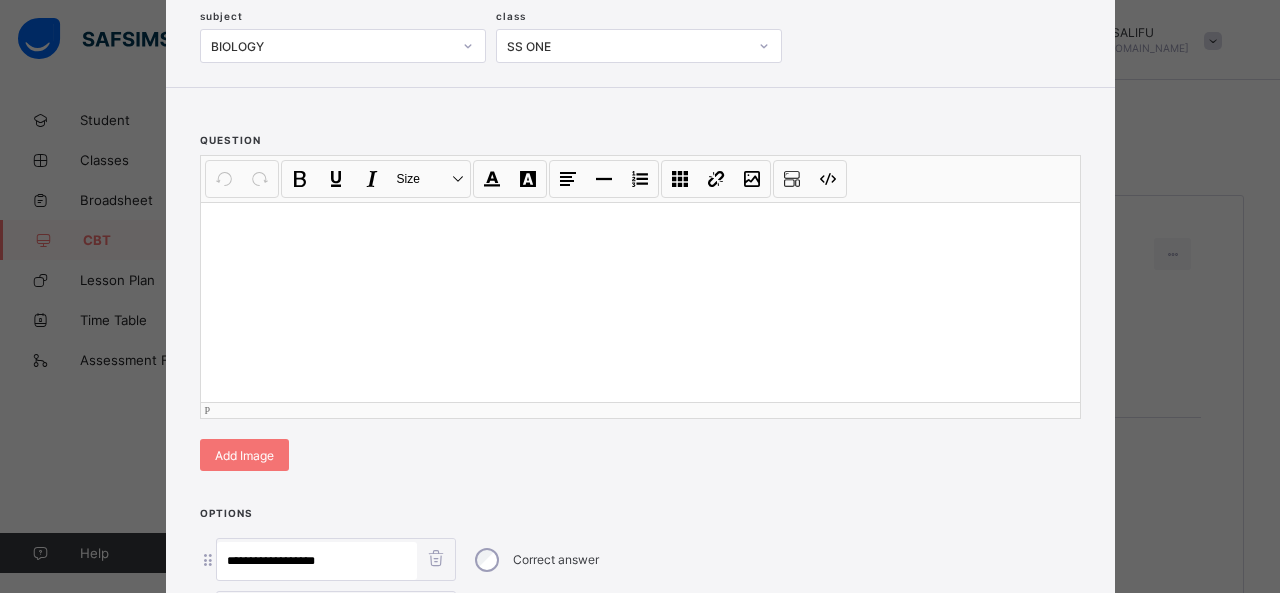 click at bounding box center (640, 302) 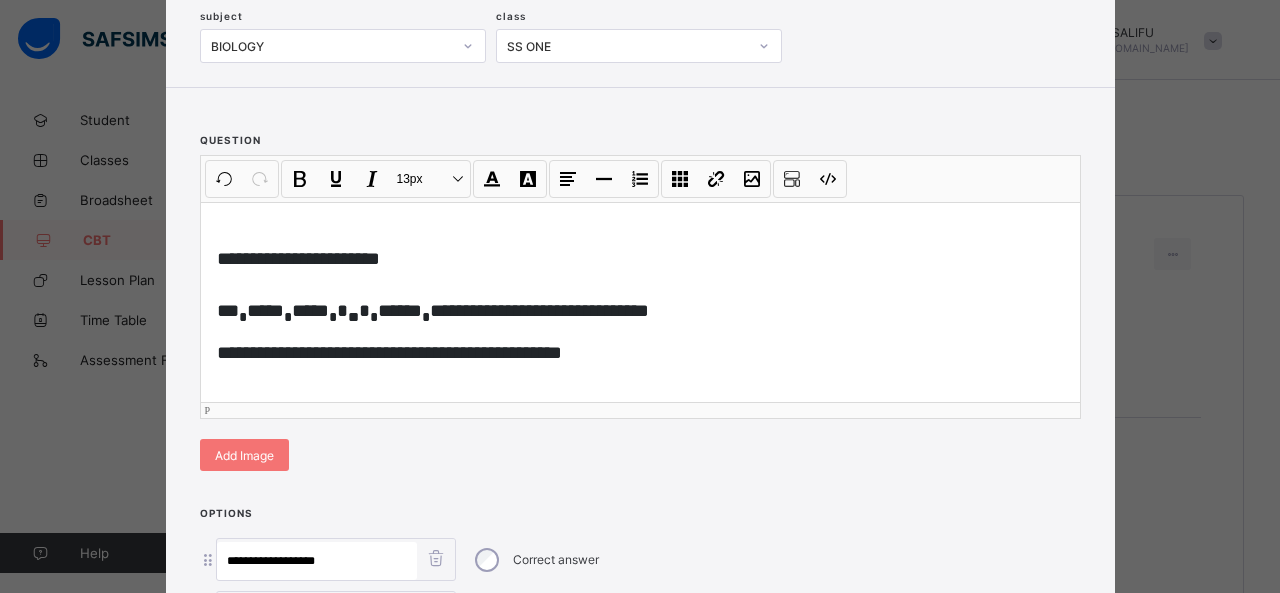 click on "**********" at bounding box center (298, 258) 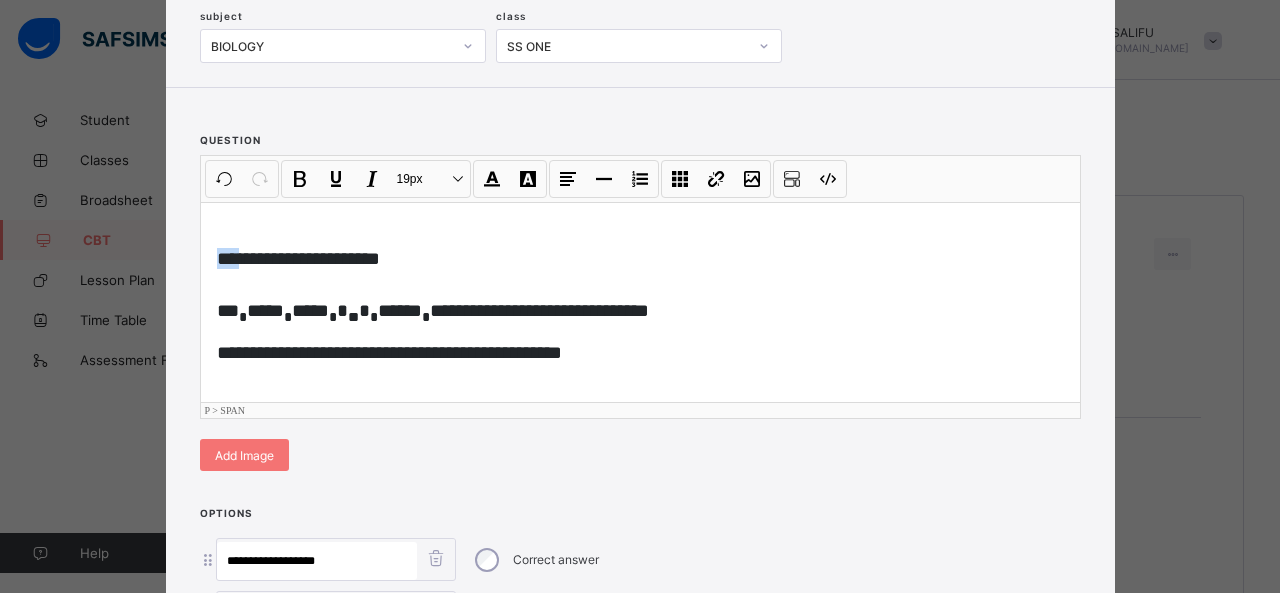 drag, startPoint x: 234, startPoint y: 257, endPoint x: 188, endPoint y: 255, distance: 46.043457 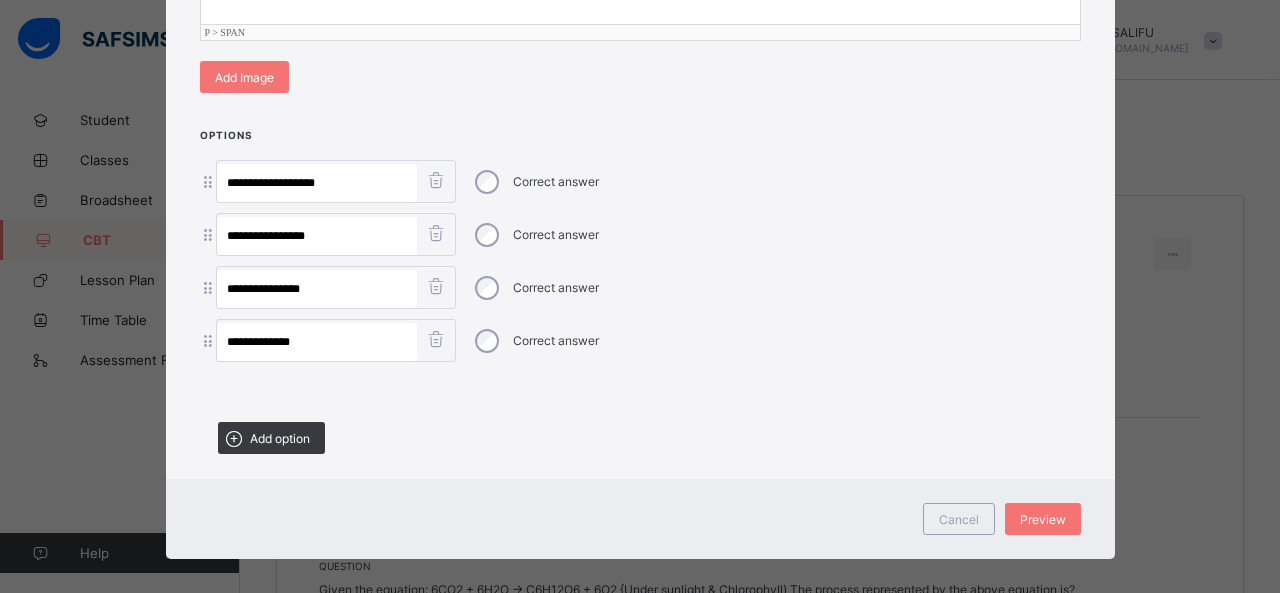 scroll, scrollTop: 507, scrollLeft: 0, axis: vertical 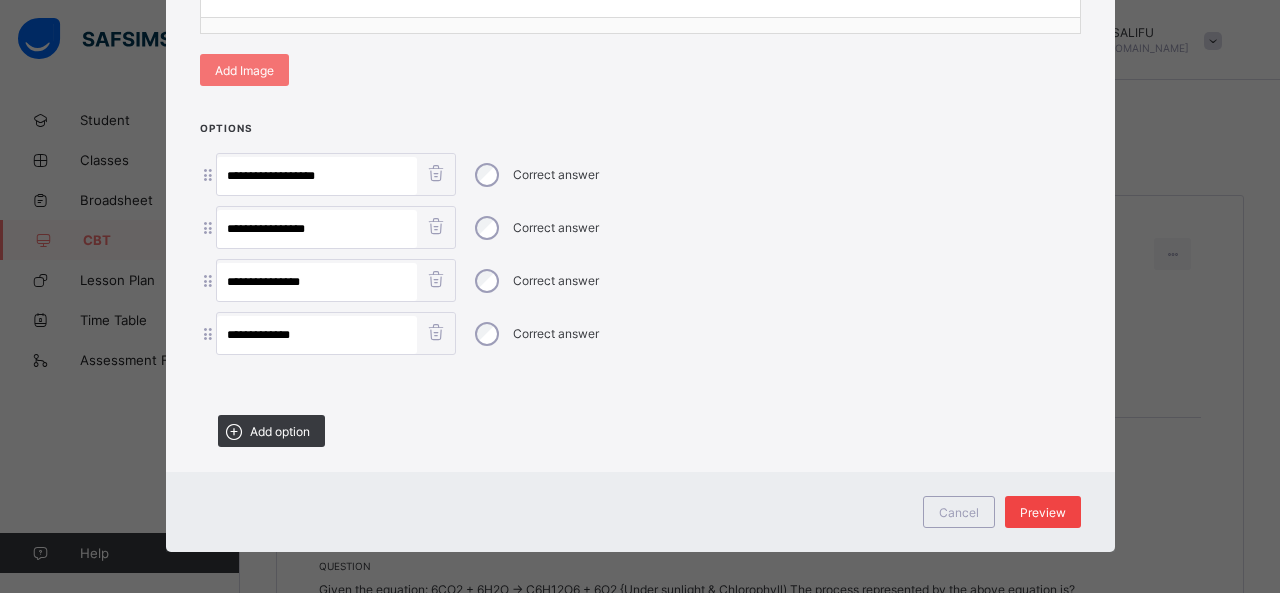 click on "Preview" at bounding box center (1043, 512) 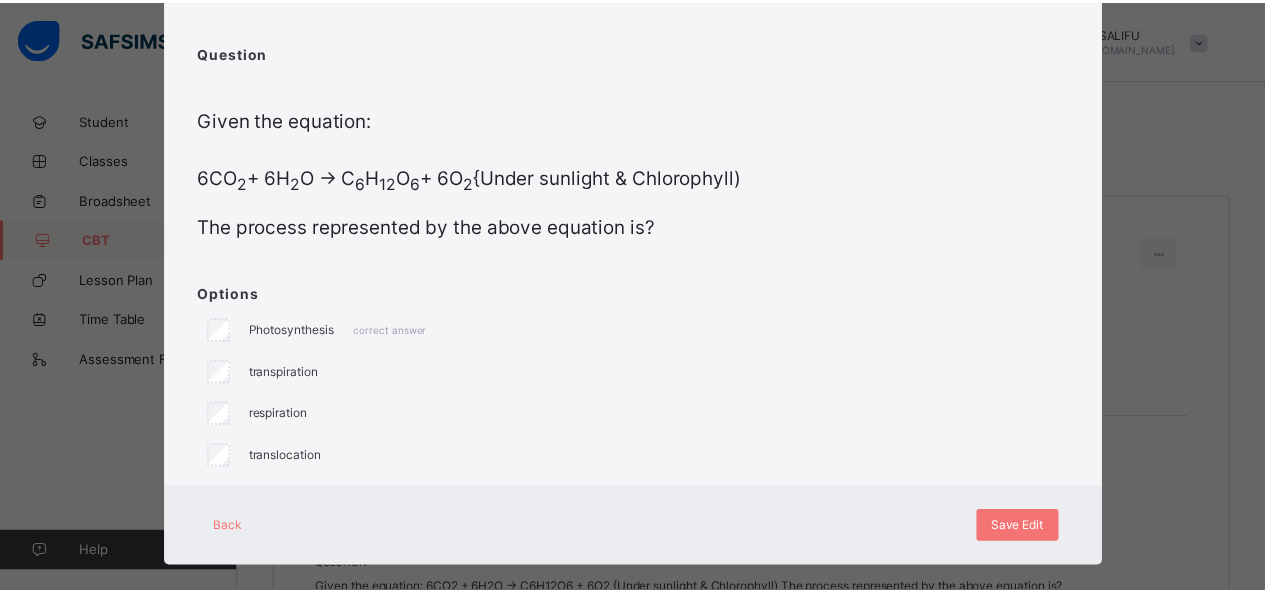 scroll, scrollTop: 190, scrollLeft: 0, axis: vertical 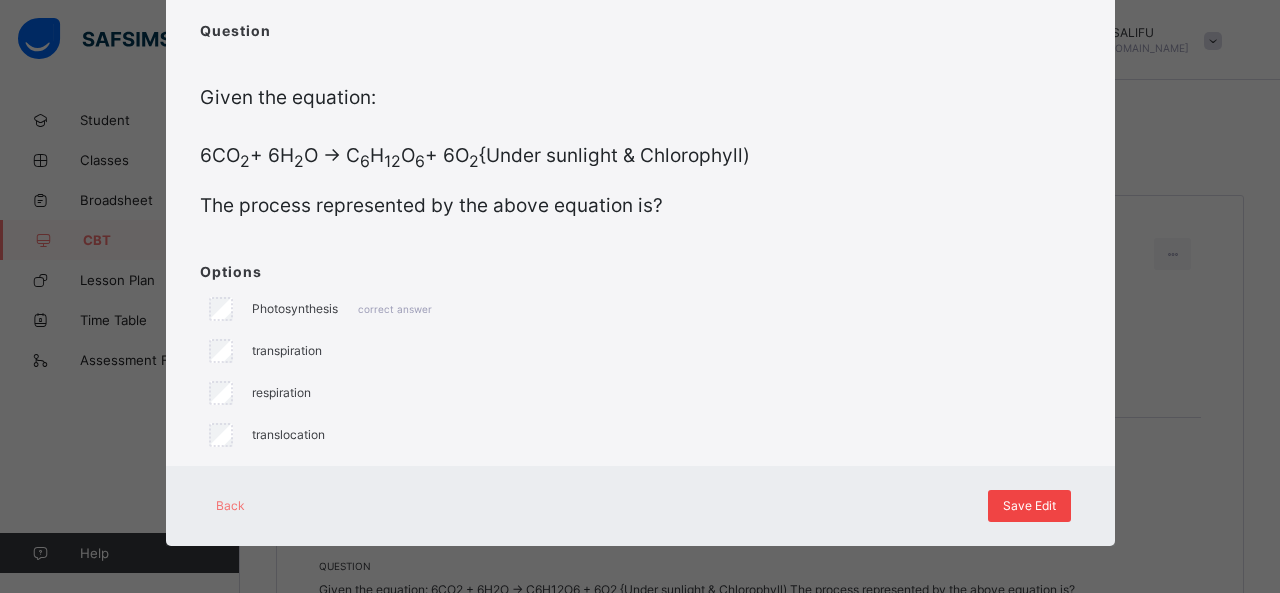 click on "Save Edit" at bounding box center (1029, 506) 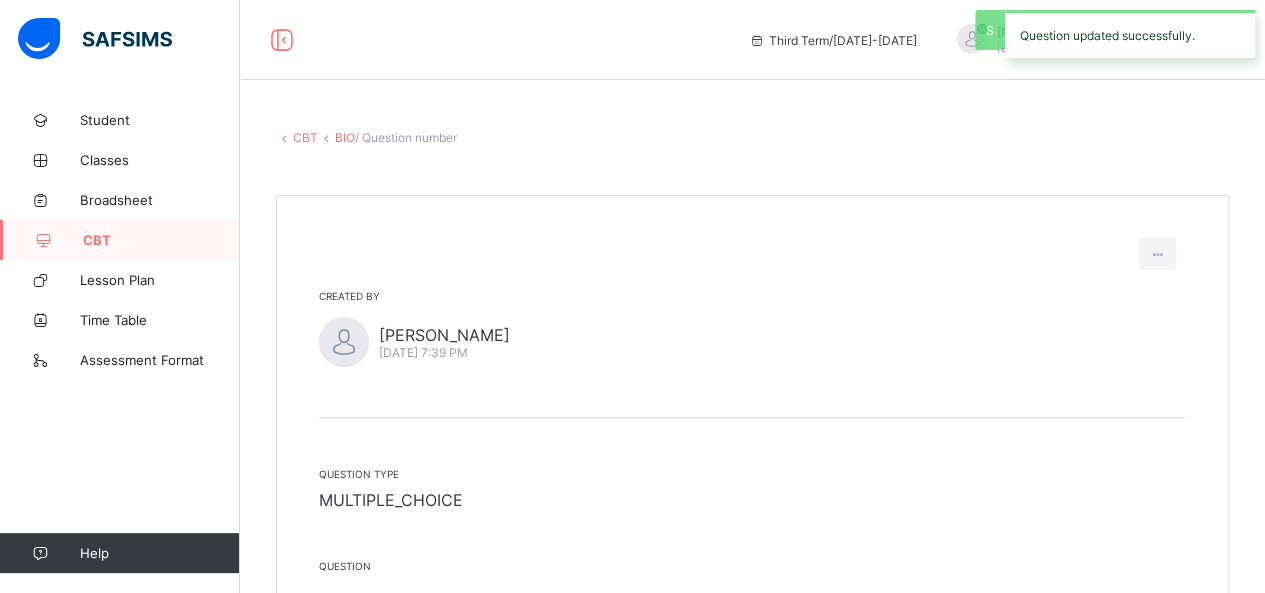 click on "BIO" at bounding box center (345, 137) 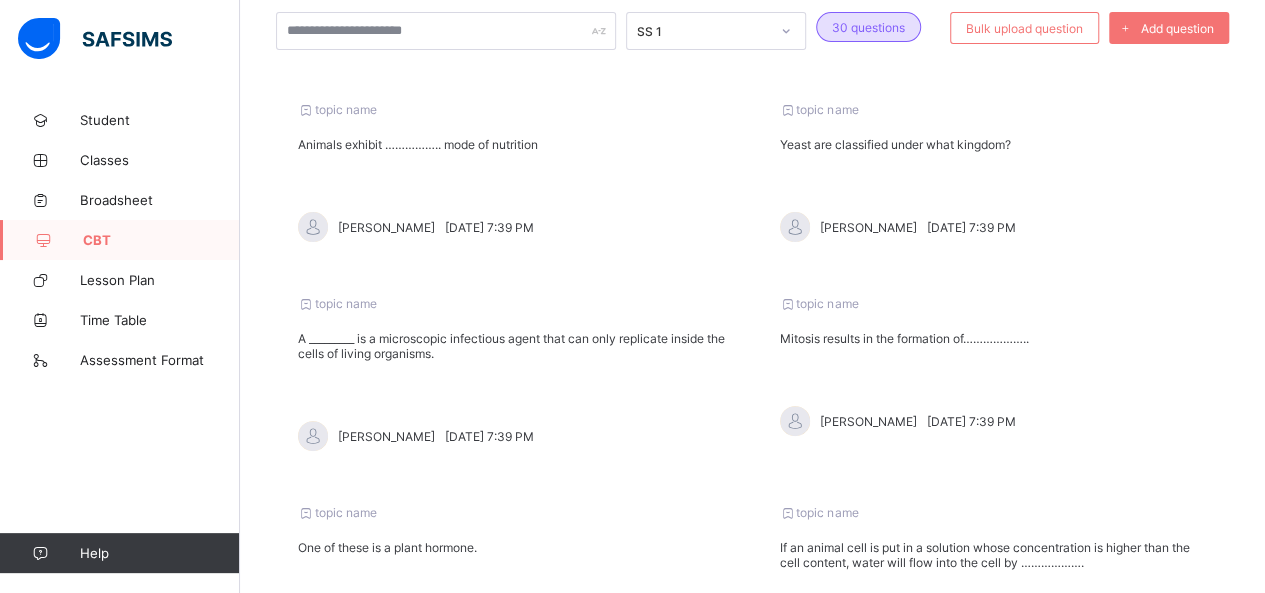 scroll, scrollTop: 0, scrollLeft: 0, axis: both 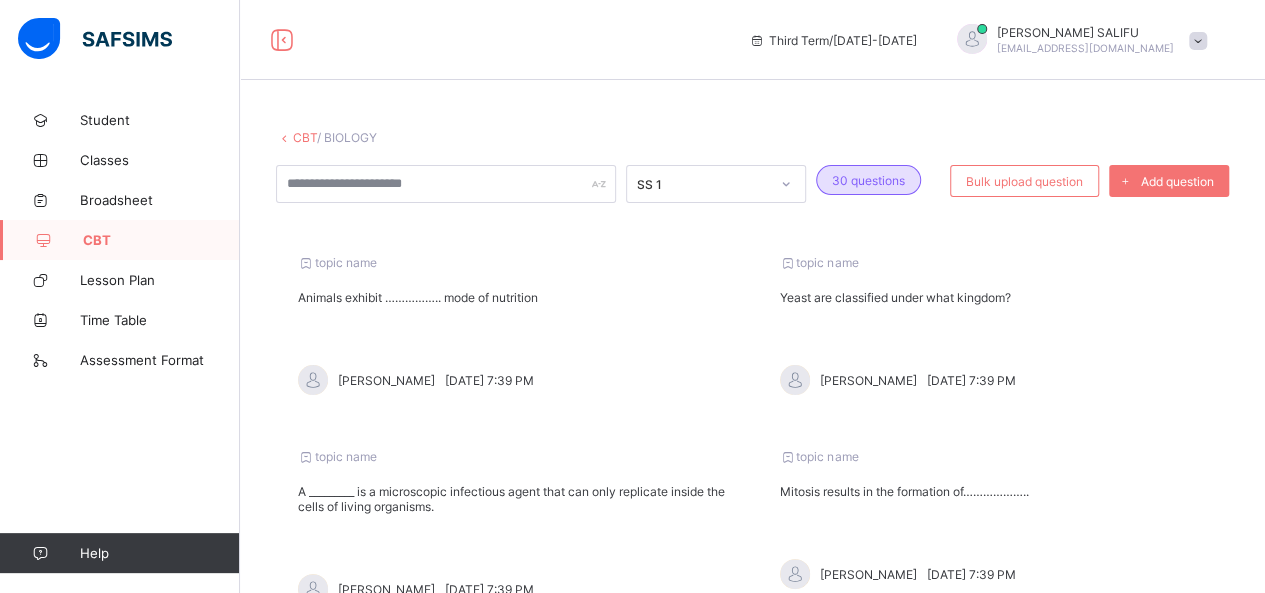 click on "topic name Animals exhibit  …………….. mode of nutrition [PERSON_NAME][DATE] 7:39 PM" at bounding box center (512, 325) 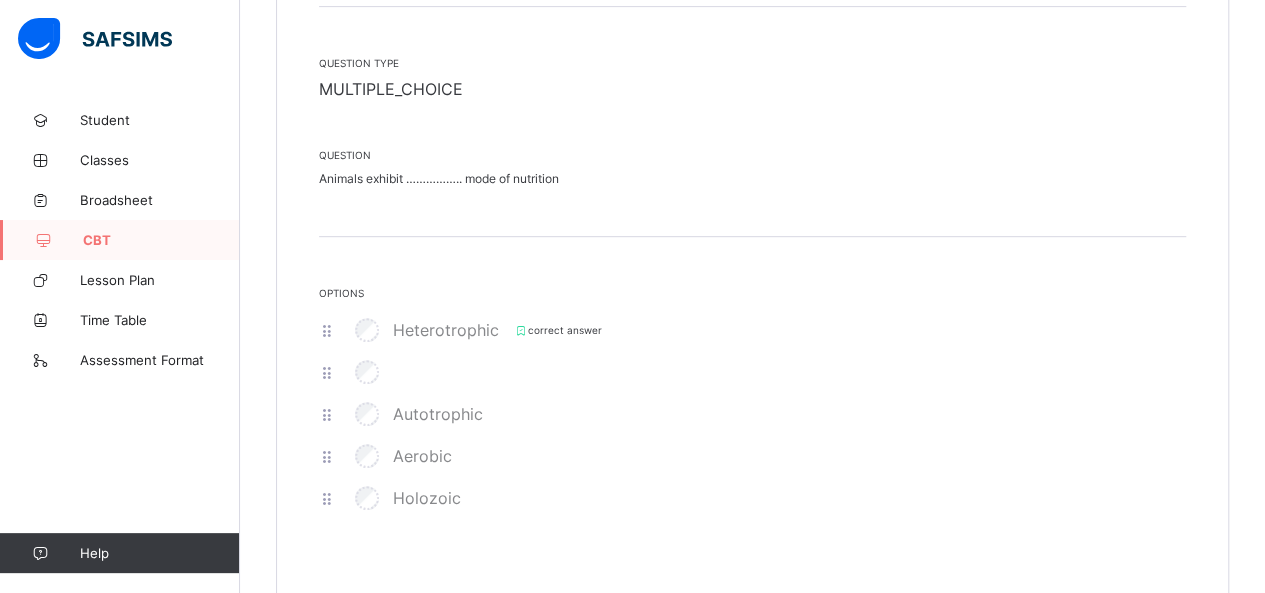 scroll, scrollTop: 468, scrollLeft: 0, axis: vertical 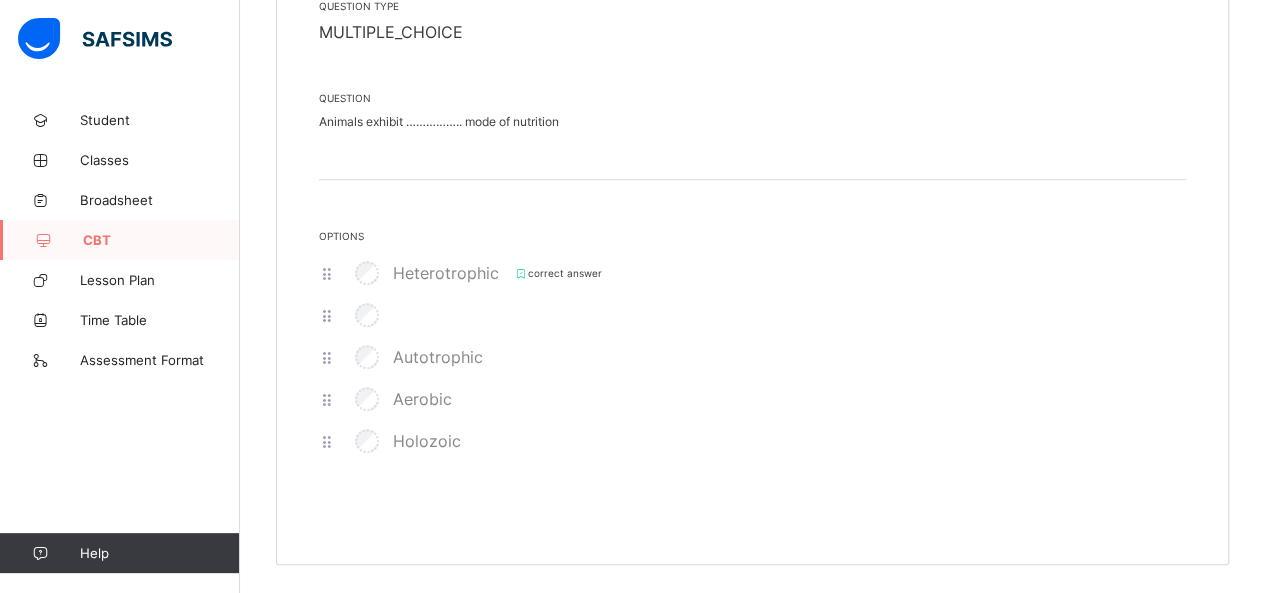 click at bounding box center [327, 315] 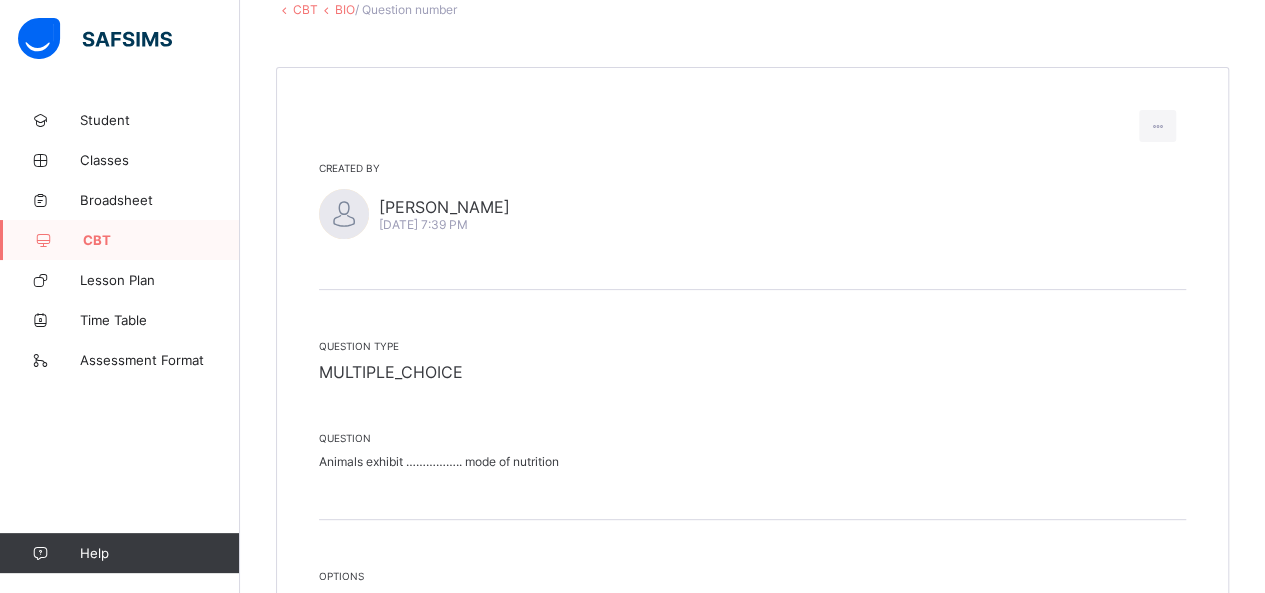 scroll, scrollTop: 126, scrollLeft: 0, axis: vertical 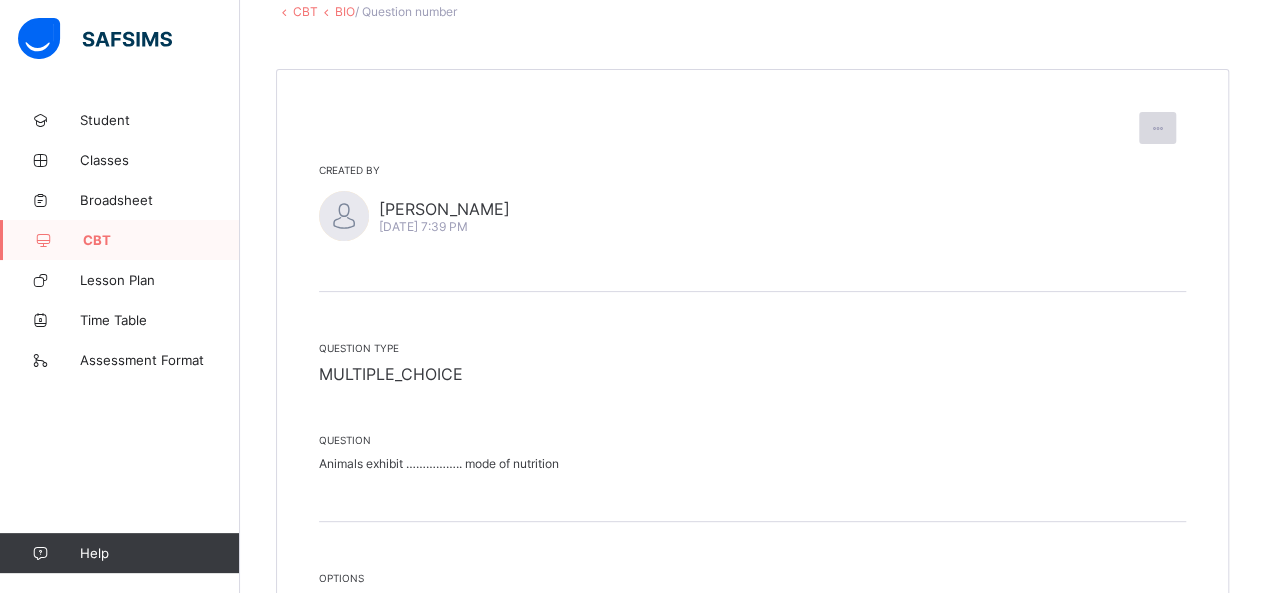 click at bounding box center (1157, 128) 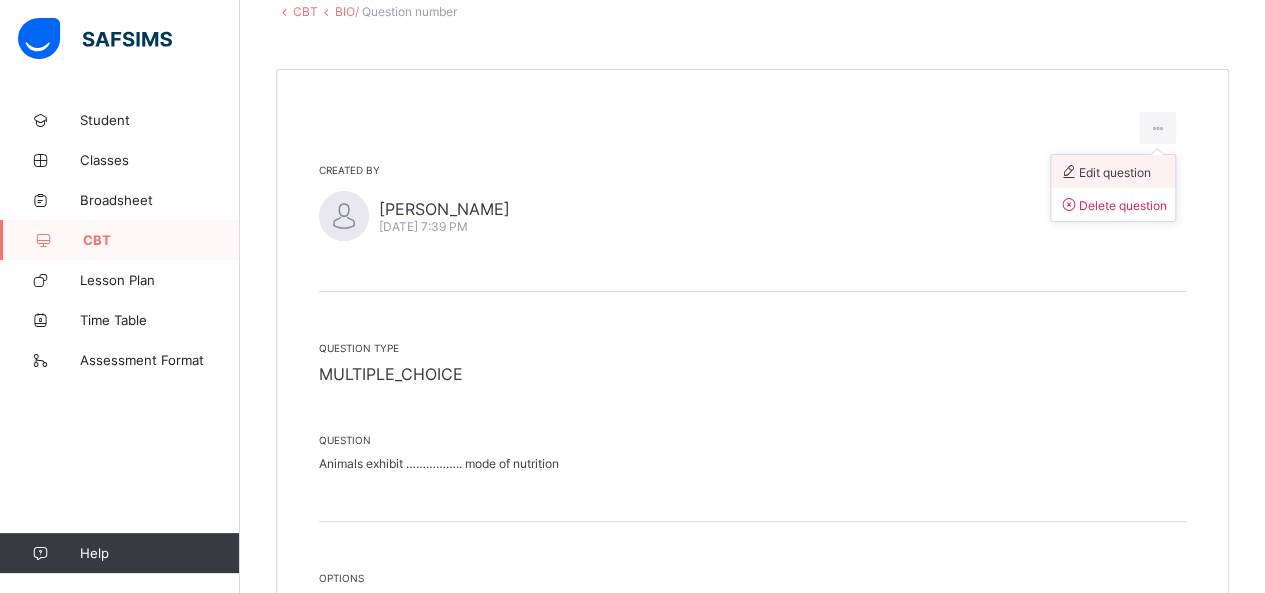 click on "Edit question" at bounding box center [1113, 171] 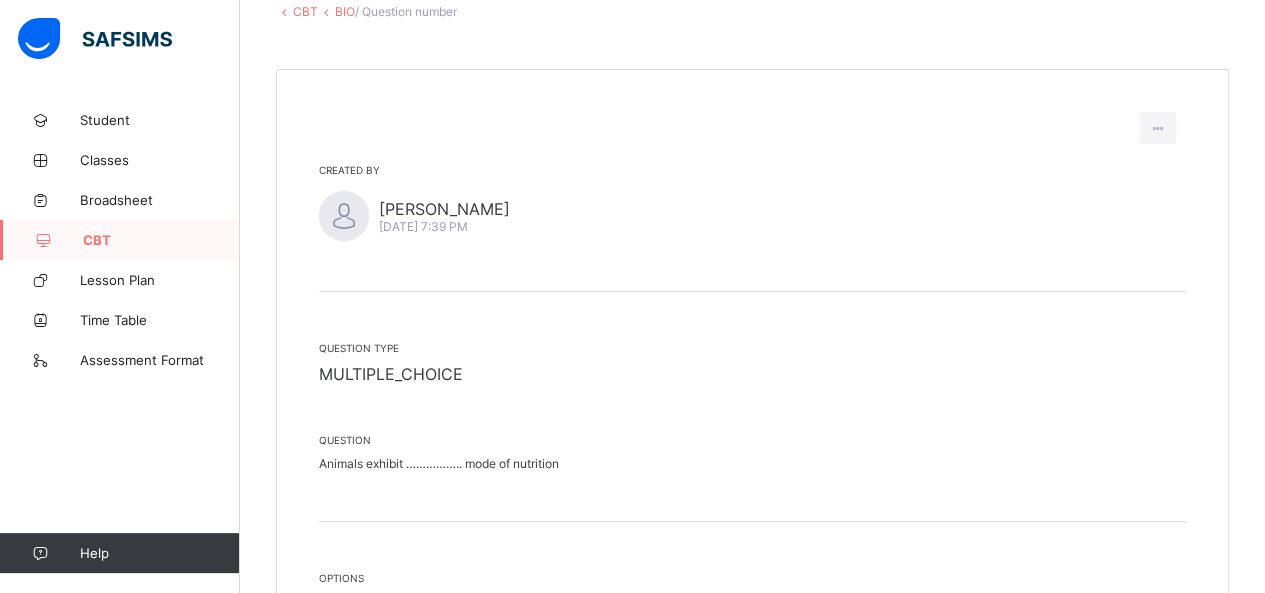 click on "Question type   MULTIPLE_CHOICE   Question Animals exhibit  …………….. mode of nutrition" at bounding box center [752, 407] 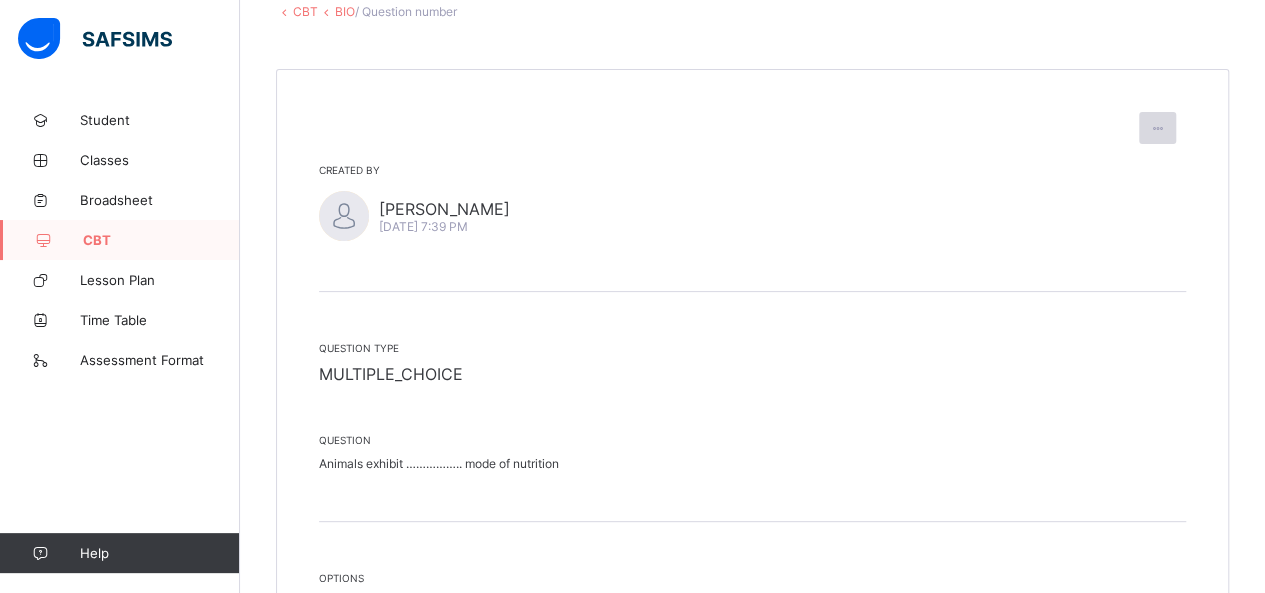 click at bounding box center (1157, 128) 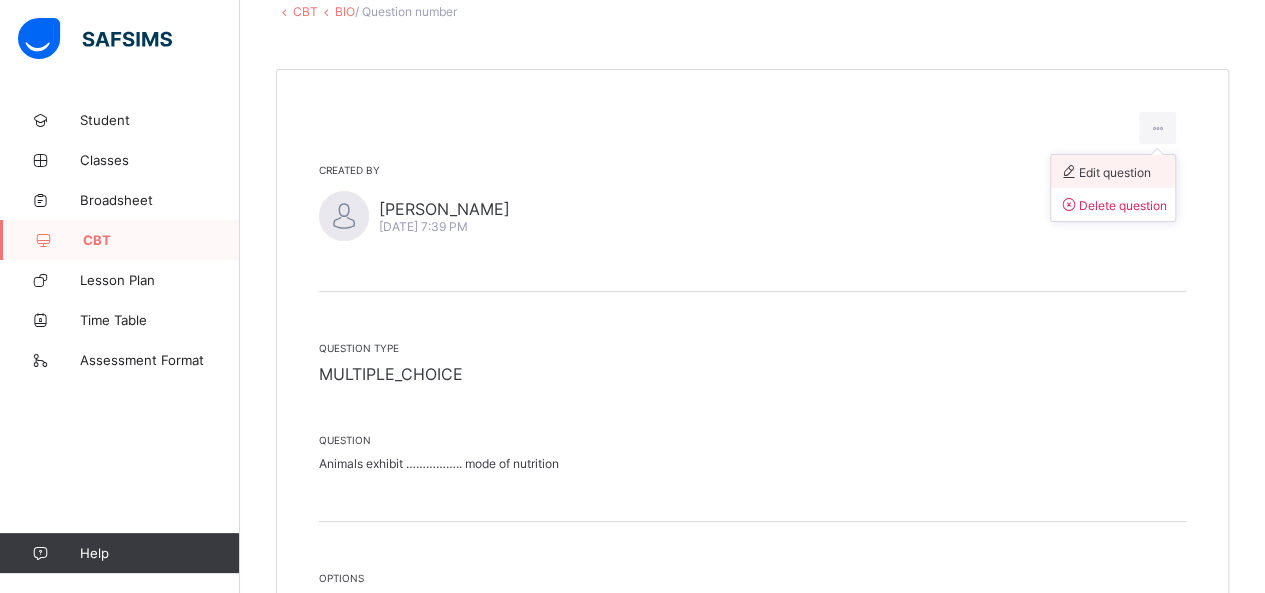 click on "Edit question" at bounding box center [1113, 171] 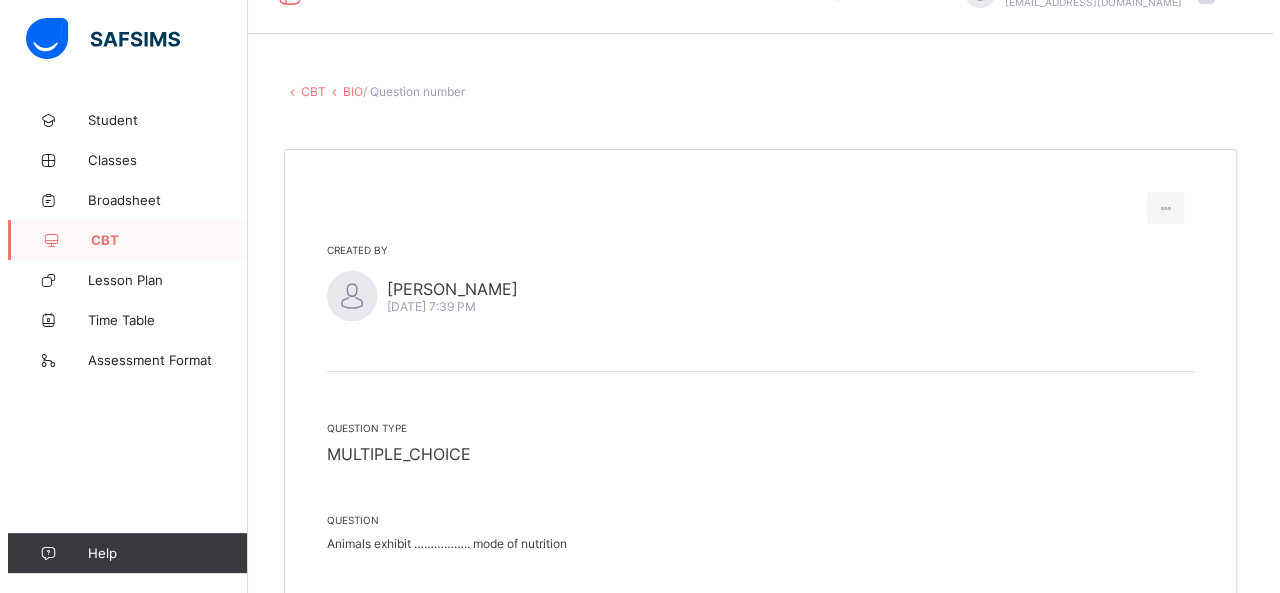 scroll, scrollTop: 48, scrollLeft: 0, axis: vertical 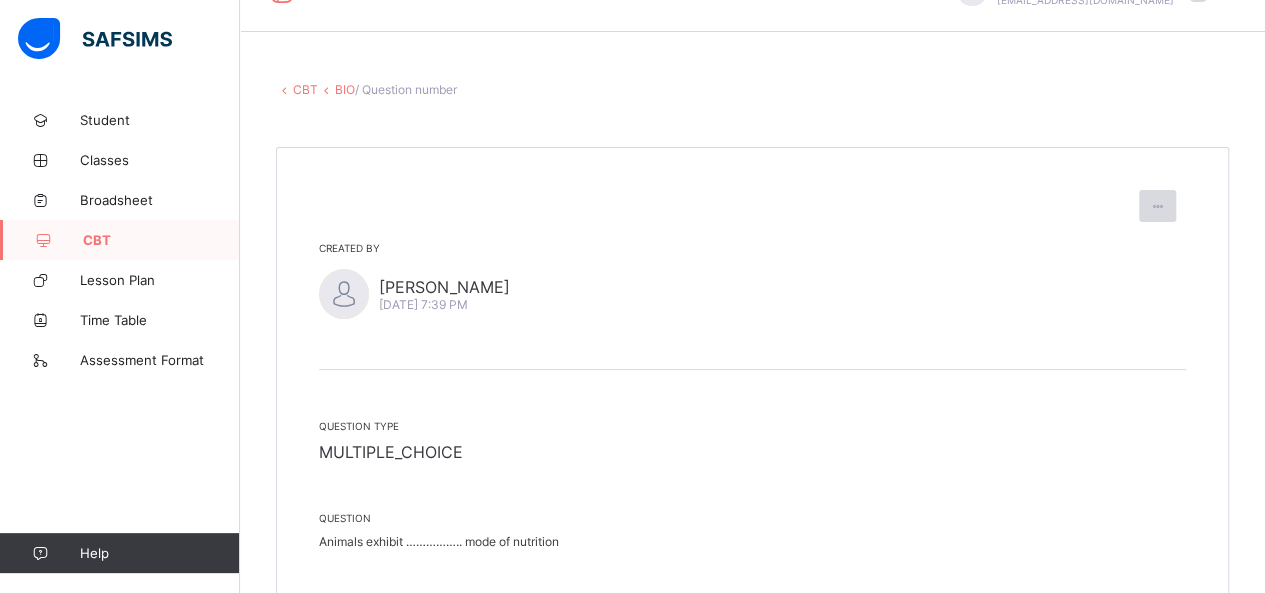 click at bounding box center [1157, 206] 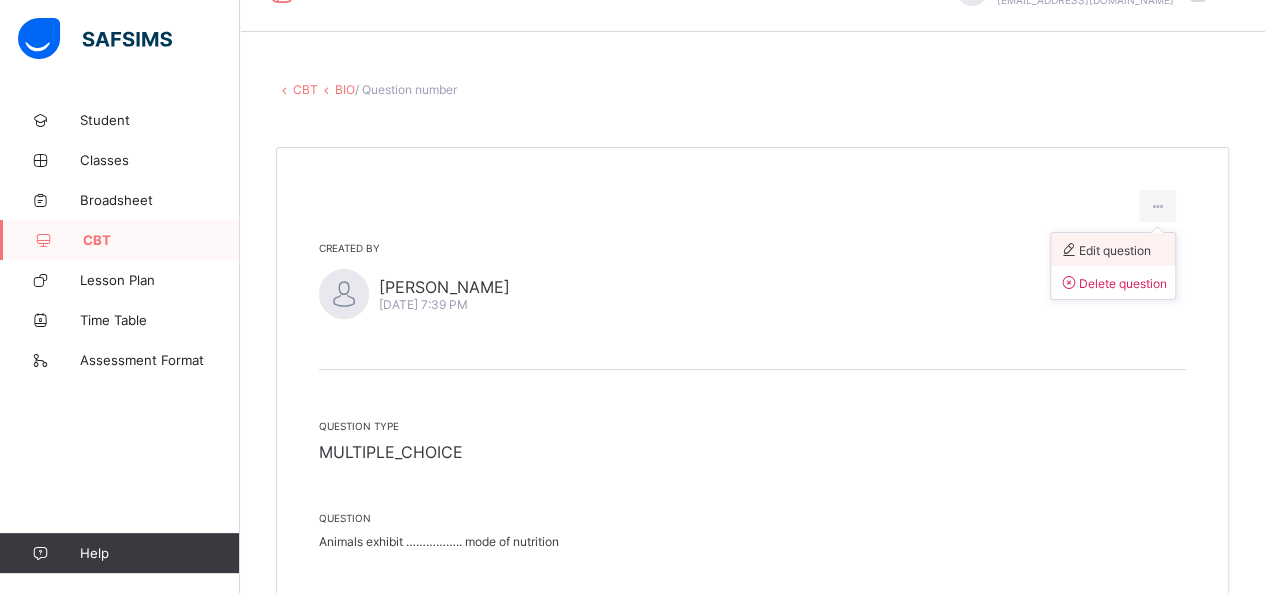 click on "Edit question" at bounding box center [1105, 250] 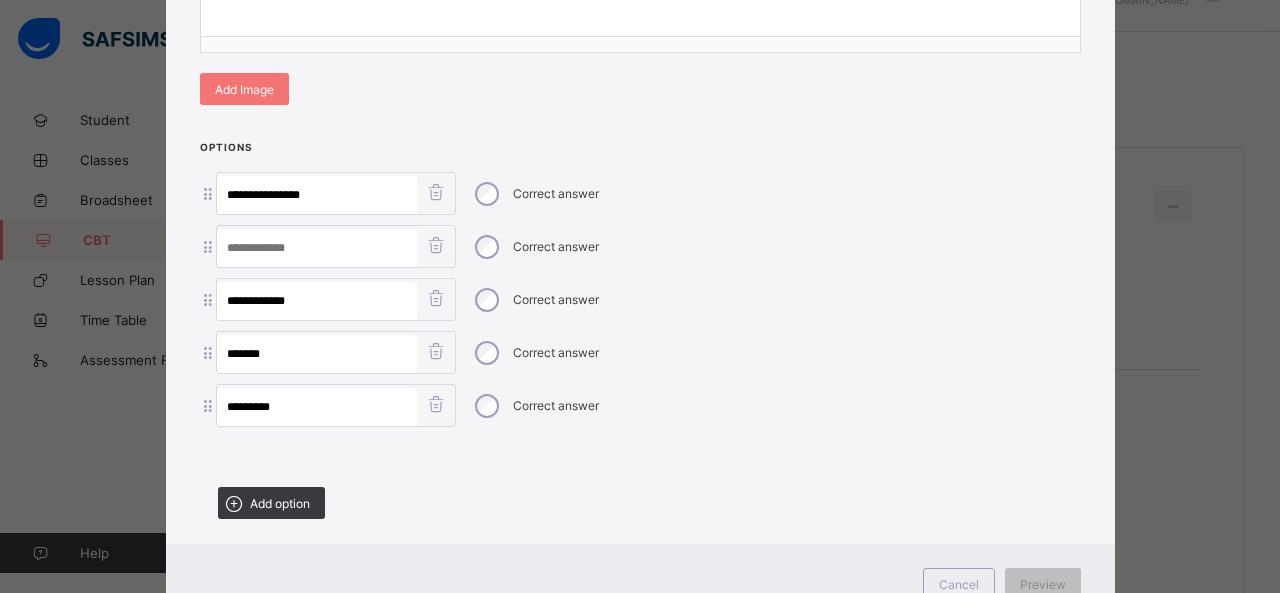 scroll, scrollTop: 487, scrollLeft: 0, axis: vertical 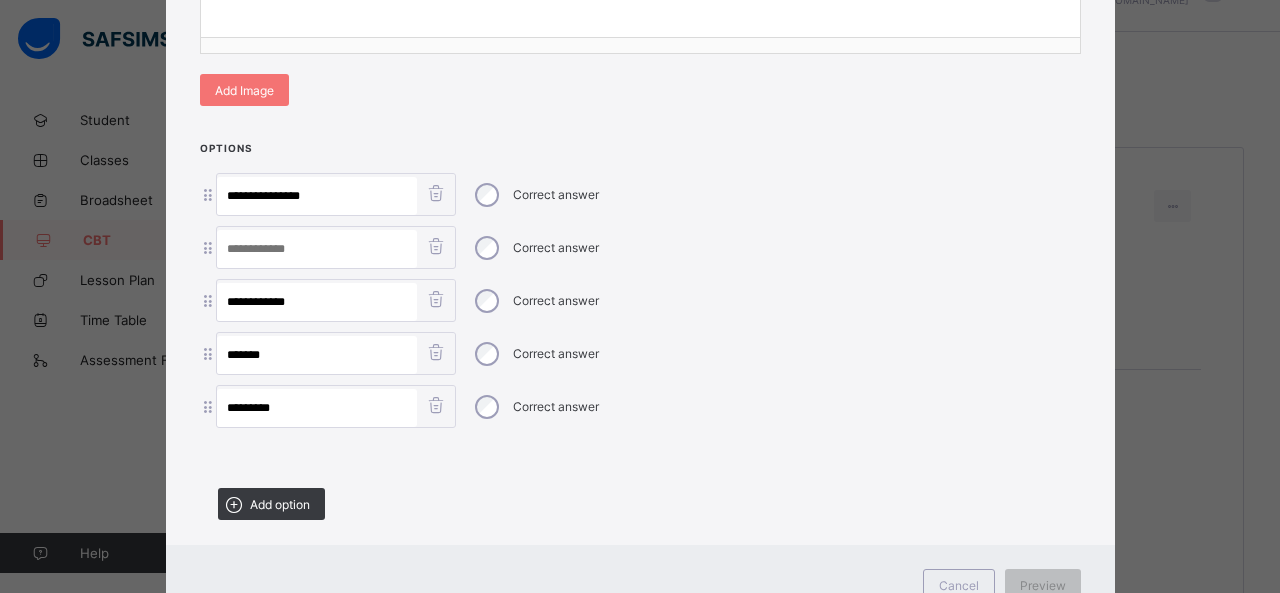 click at bounding box center (436, 246) 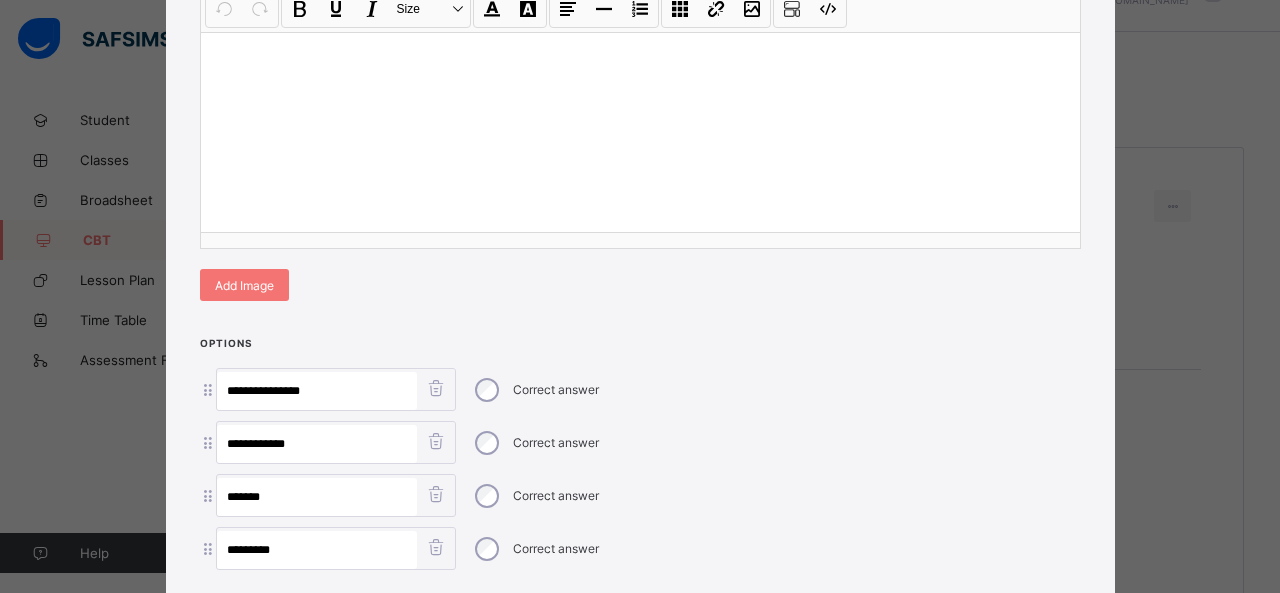 scroll, scrollTop: 276, scrollLeft: 0, axis: vertical 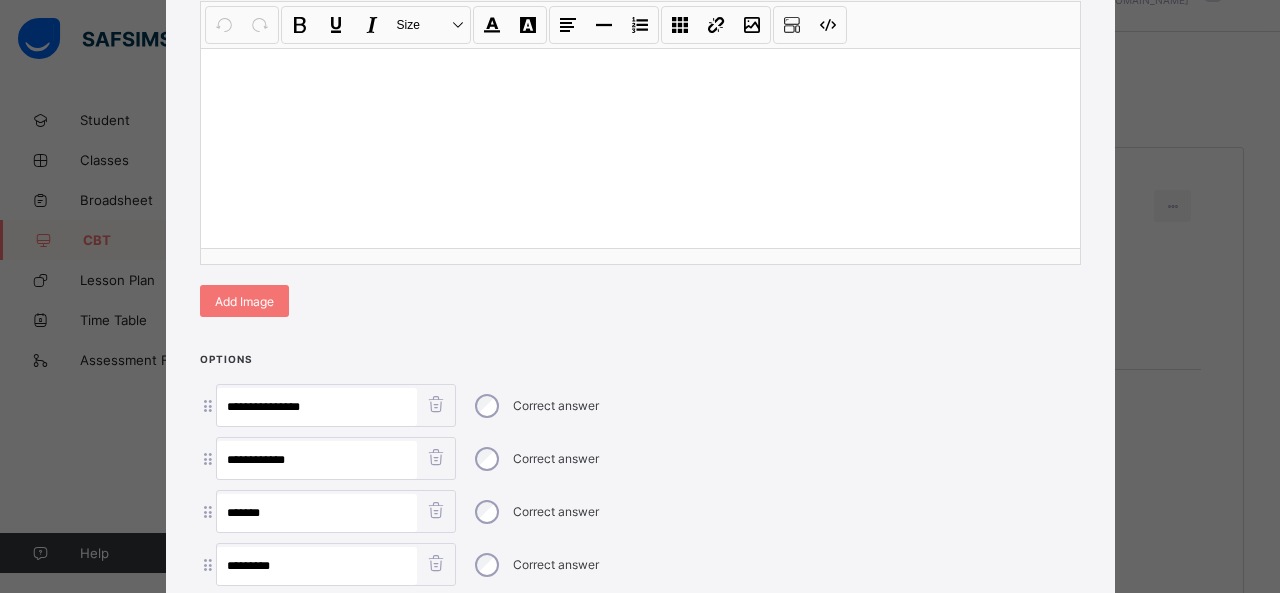 click at bounding box center (640, 148) 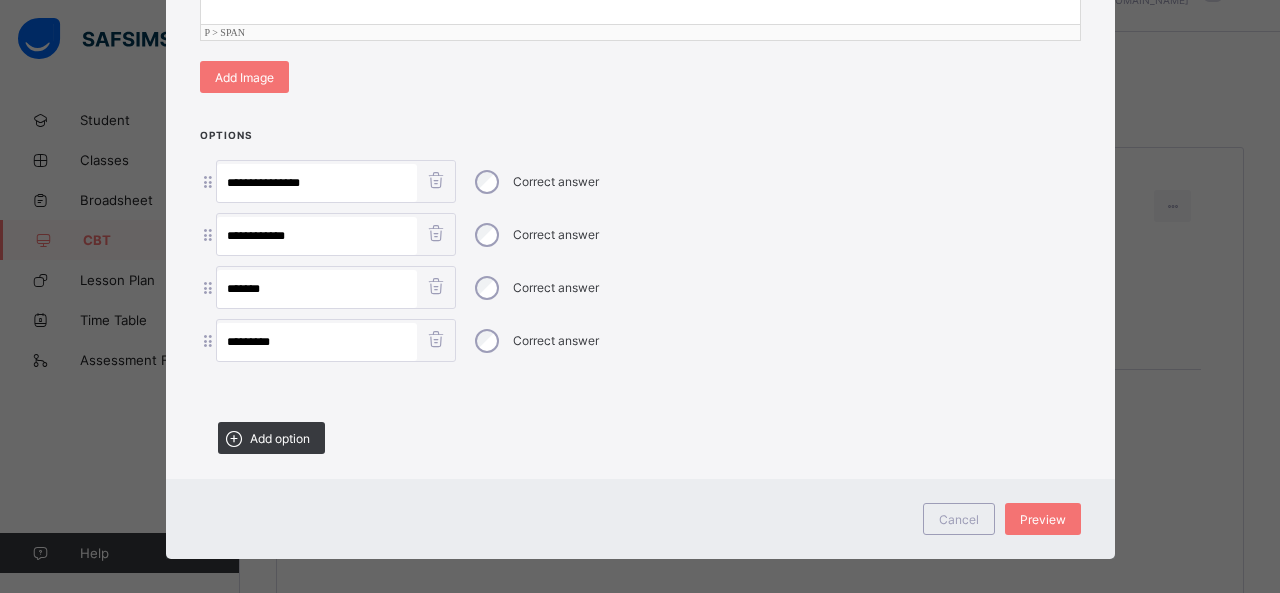 scroll, scrollTop: 507, scrollLeft: 0, axis: vertical 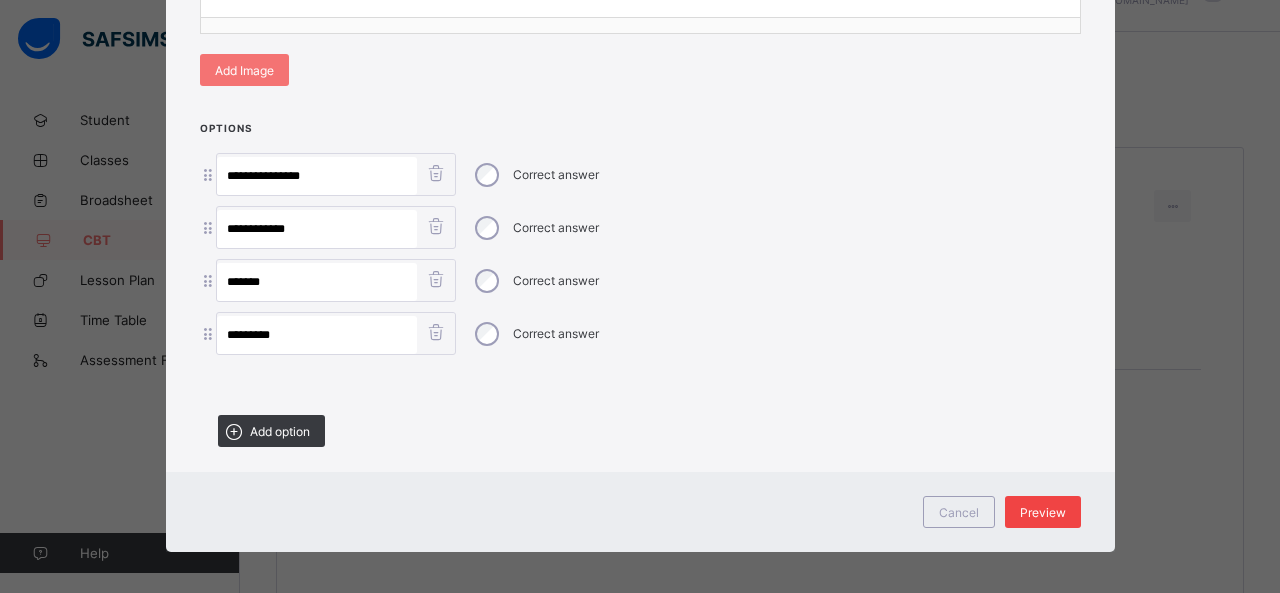click on "Preview" at bounding box center [1043, 512] 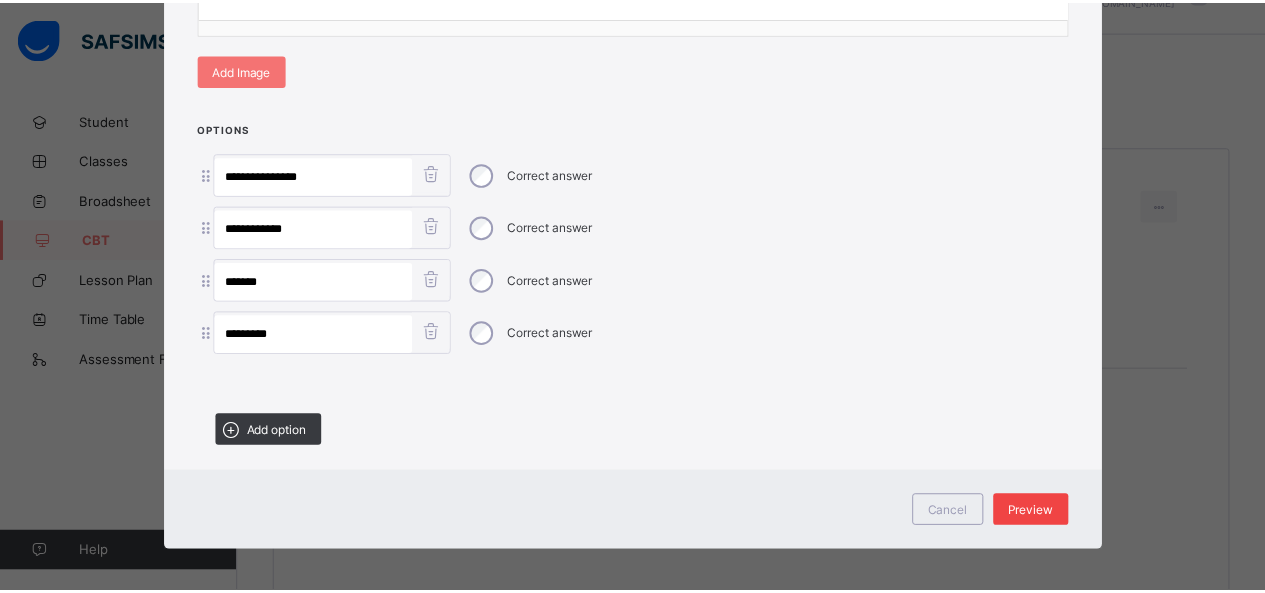 scroll, scrollTop: 55, scrollLeft: 0, axis: vertical 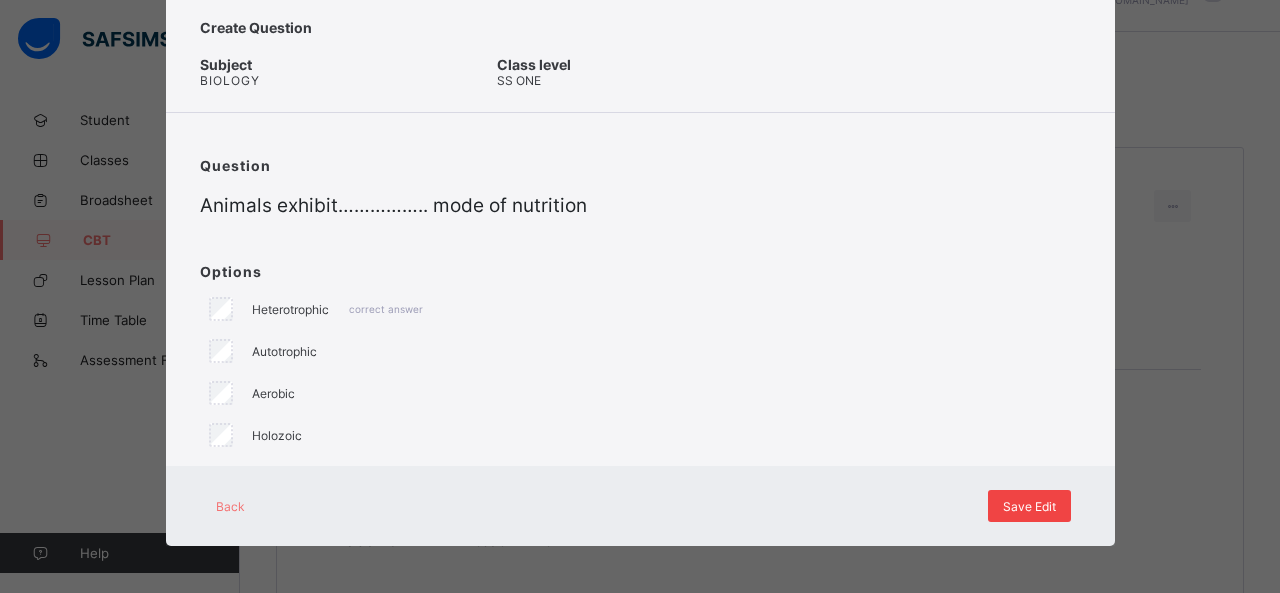 click on "Save Edit" at bounding box center (1029, 506) 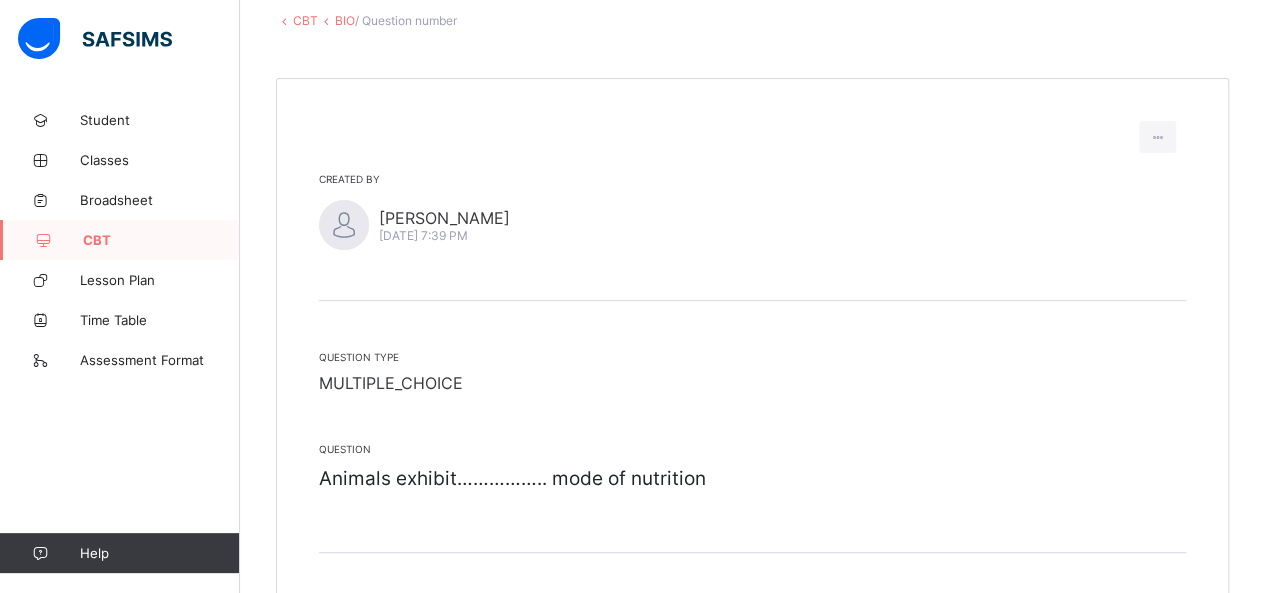 scroll, scrollTop: 116, scrollLeft: 0, axis: vertical 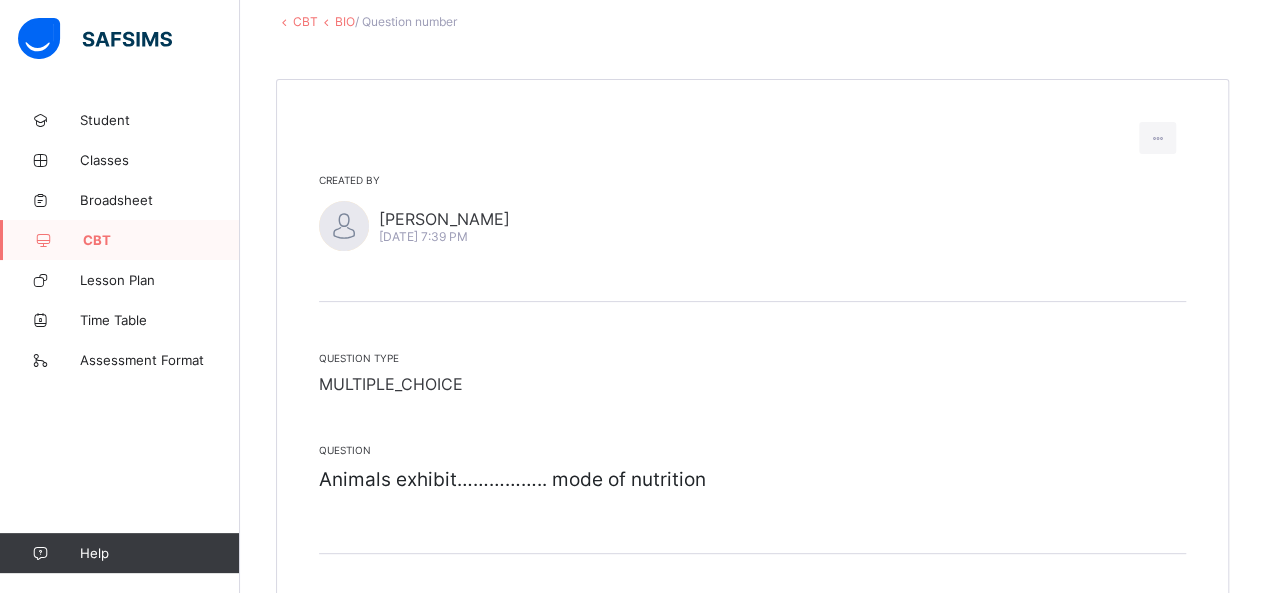 click at bounding box center (284, 21) 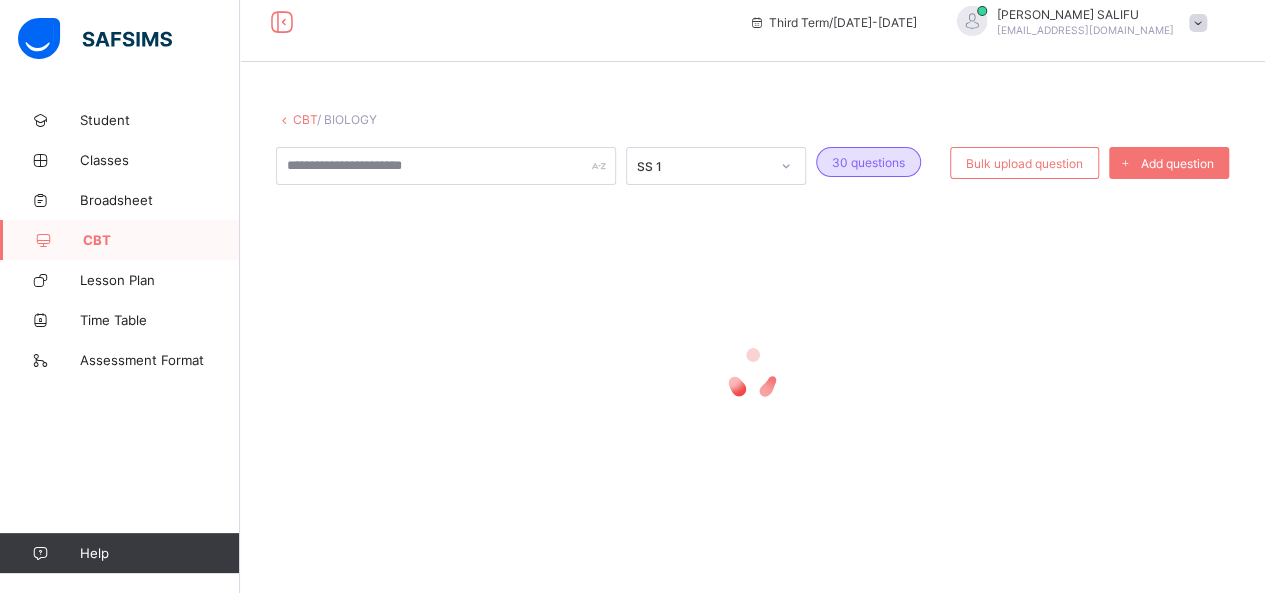 scroll, scrollTop: 116, scrollLeft: 0, axis: vertical 